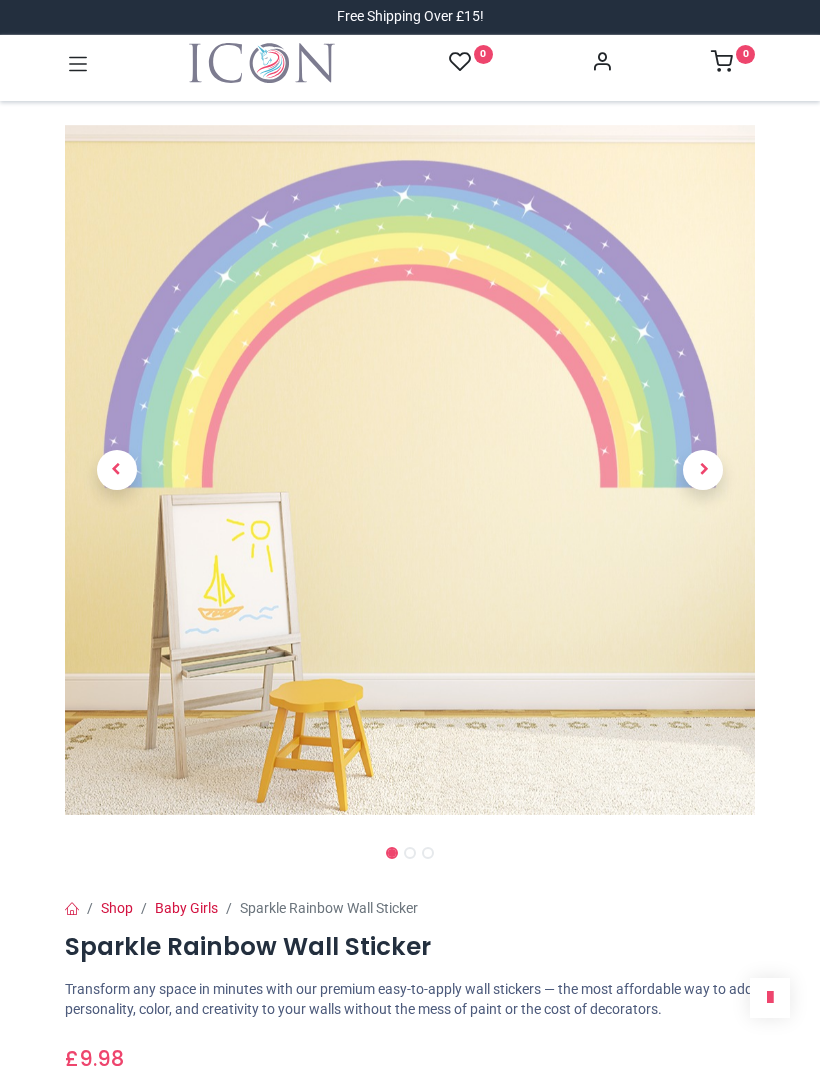 scroll, scrollTop: 0, scrollLeft: 0, axis: both 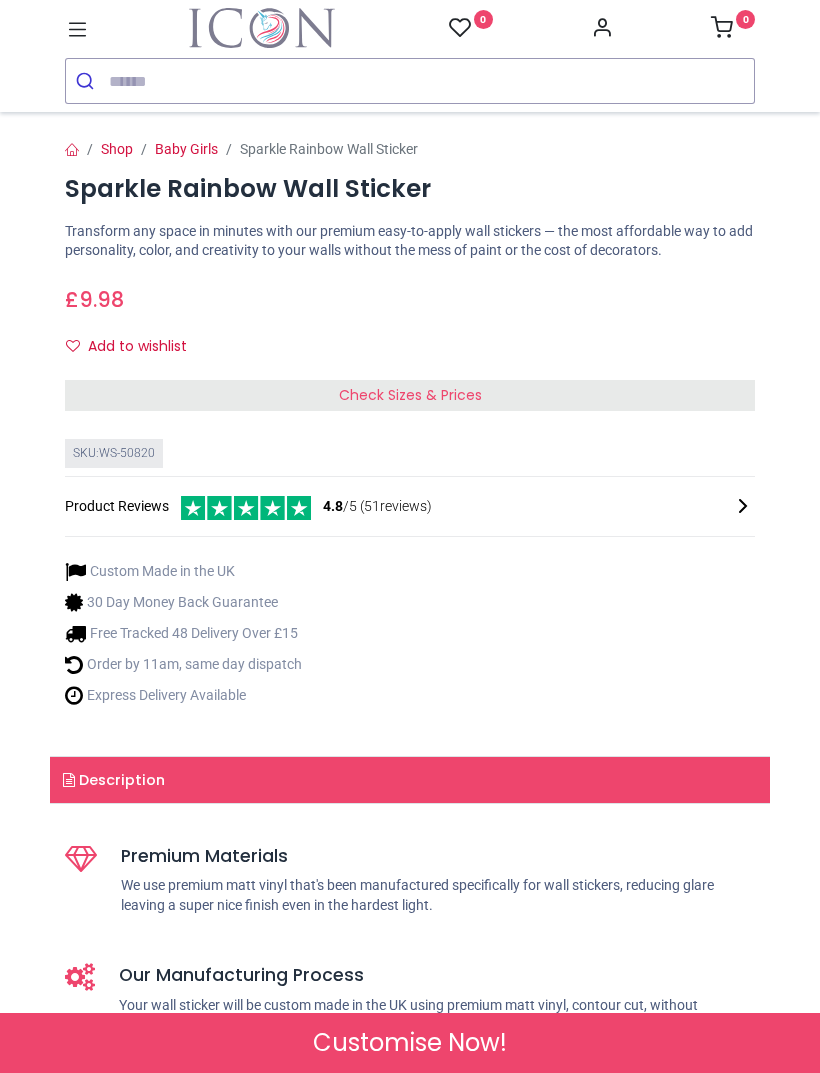 click on "Check Sizes & Prices" at bounding box center (410, 396) 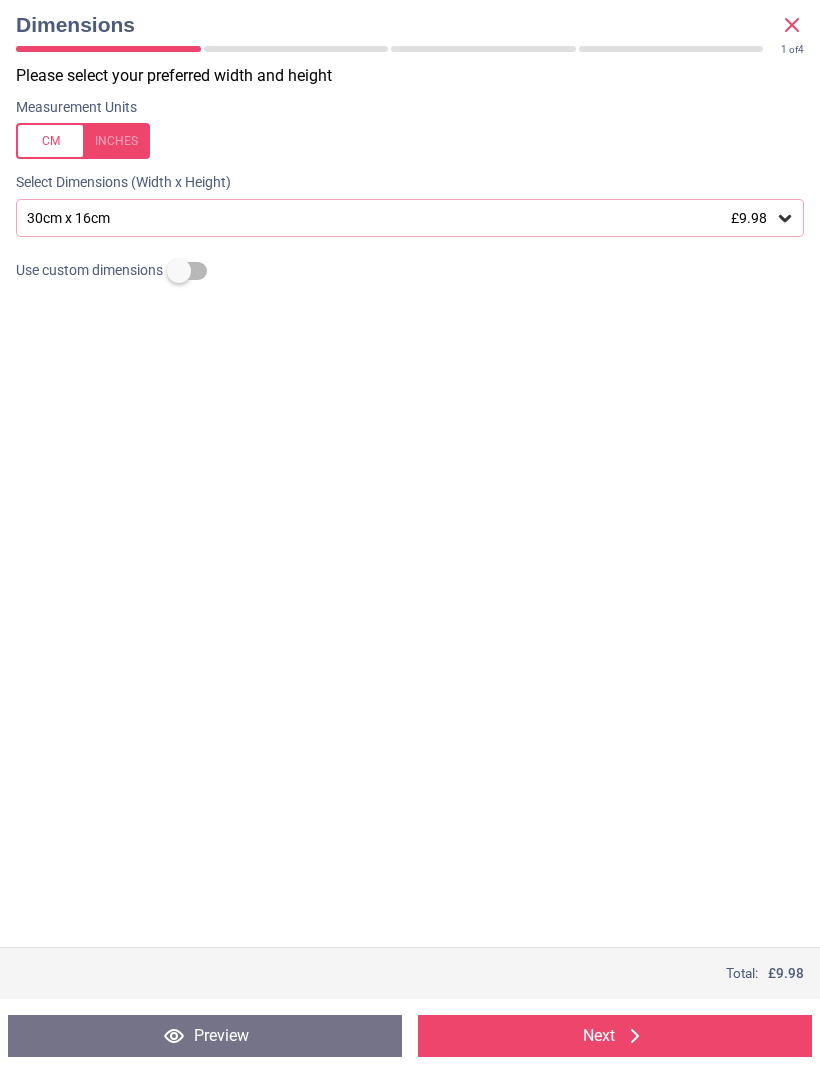 click on "30cm  x  16cm       £9.98" at bounding box center [400, 218] 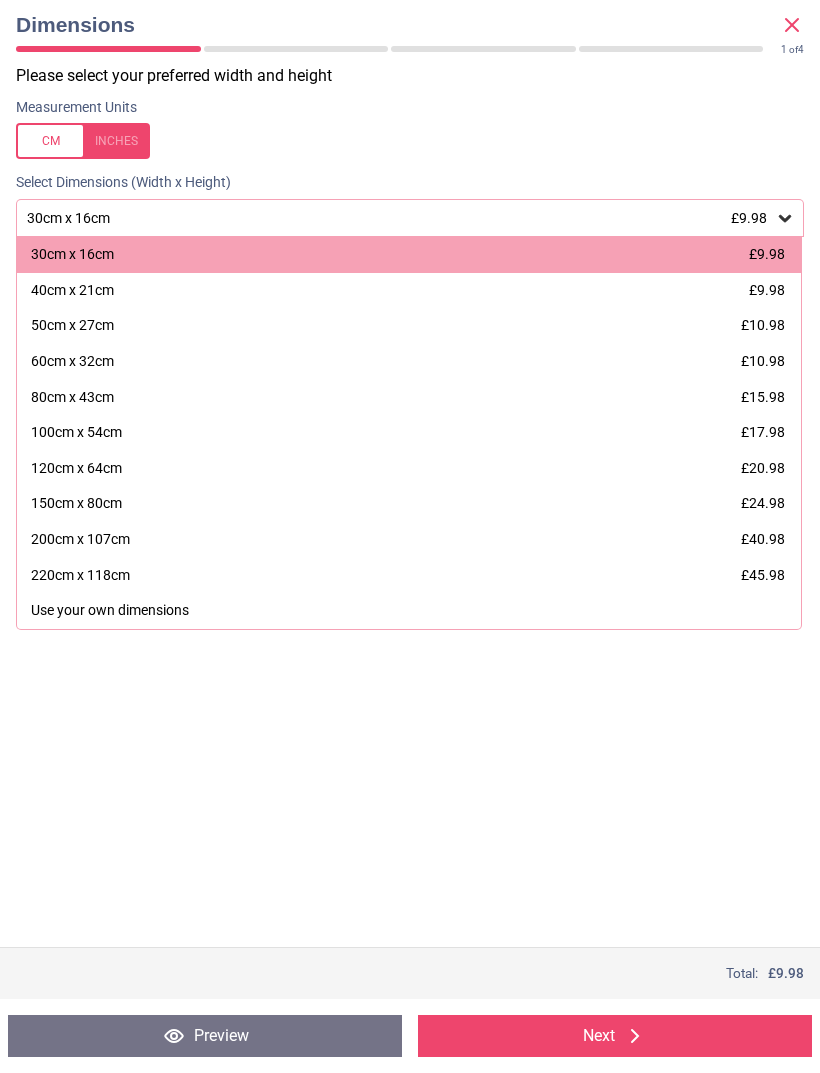click on "£17.98" at bounding box center [763, 432] 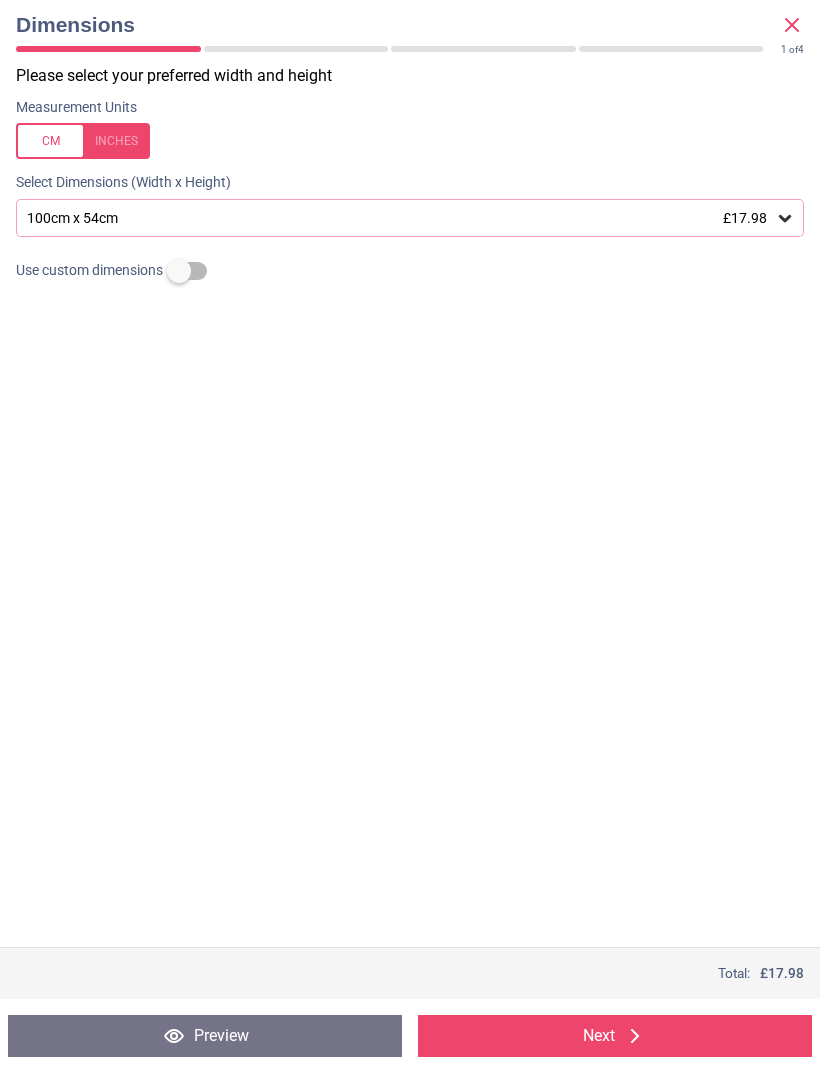 click on "Preview" at bounding box center (205, 1036) 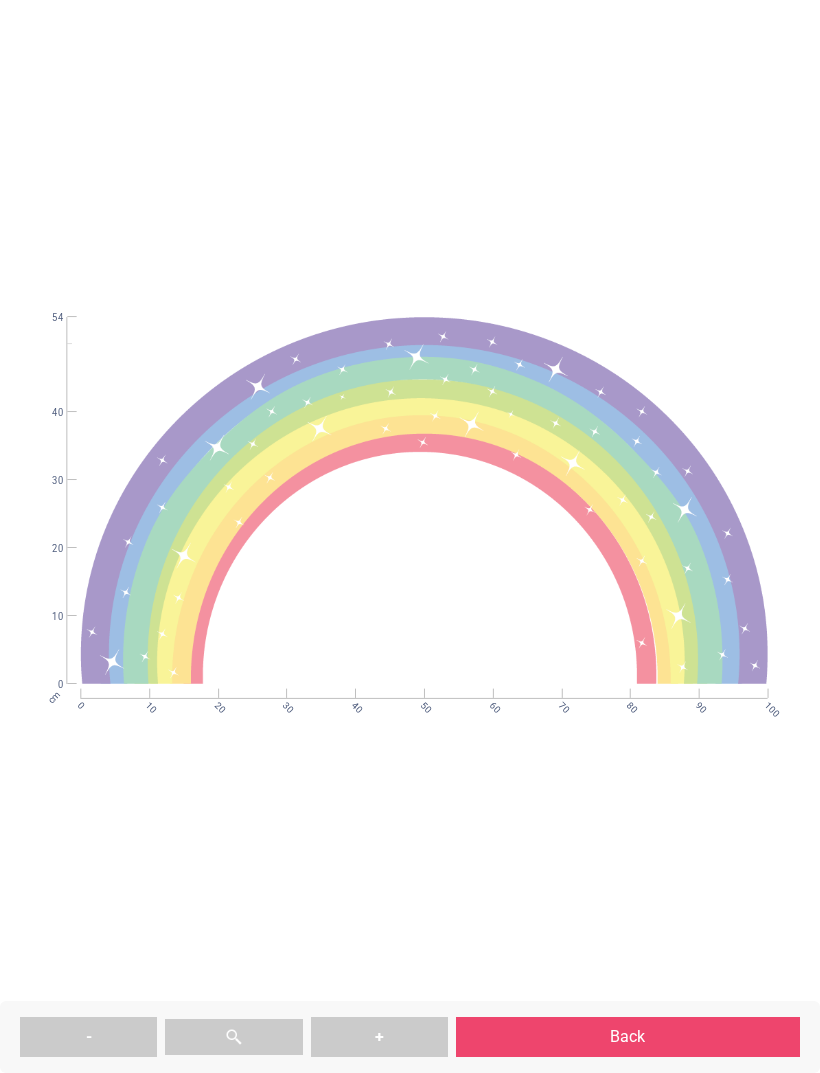 click on "Back" at bounding box center [628, 1037] 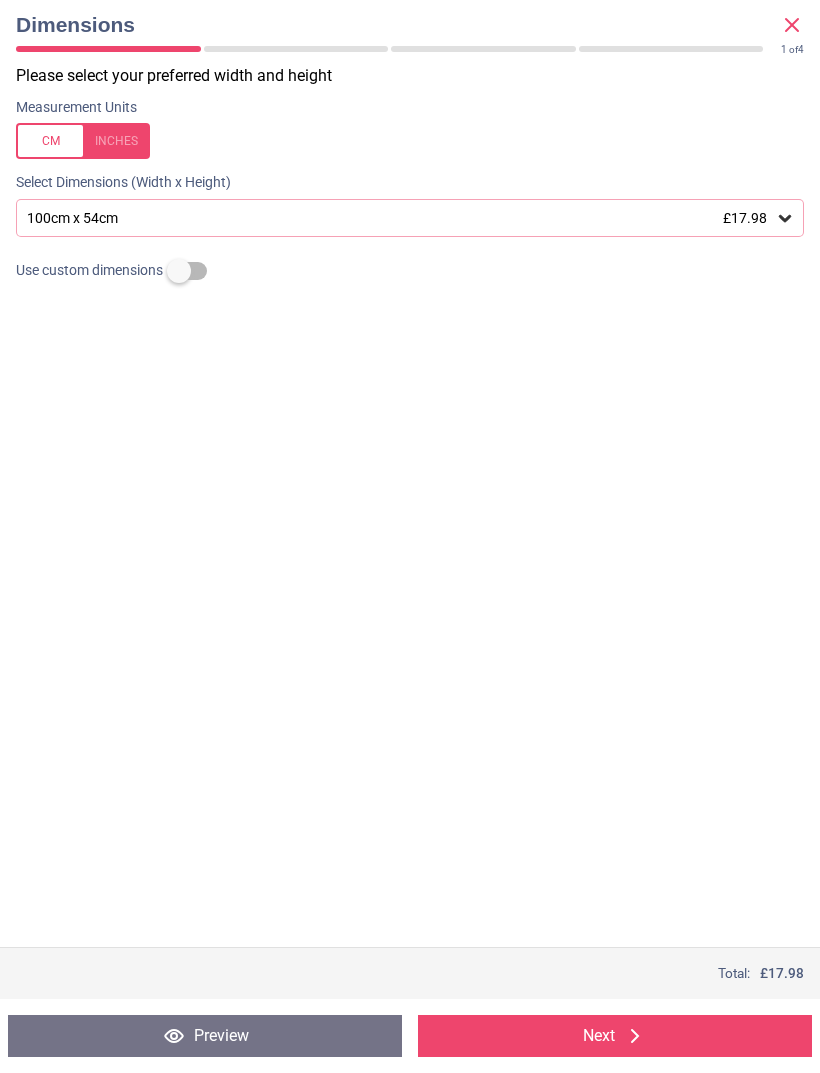 click on "Next" at bounding box center (615, 1036) 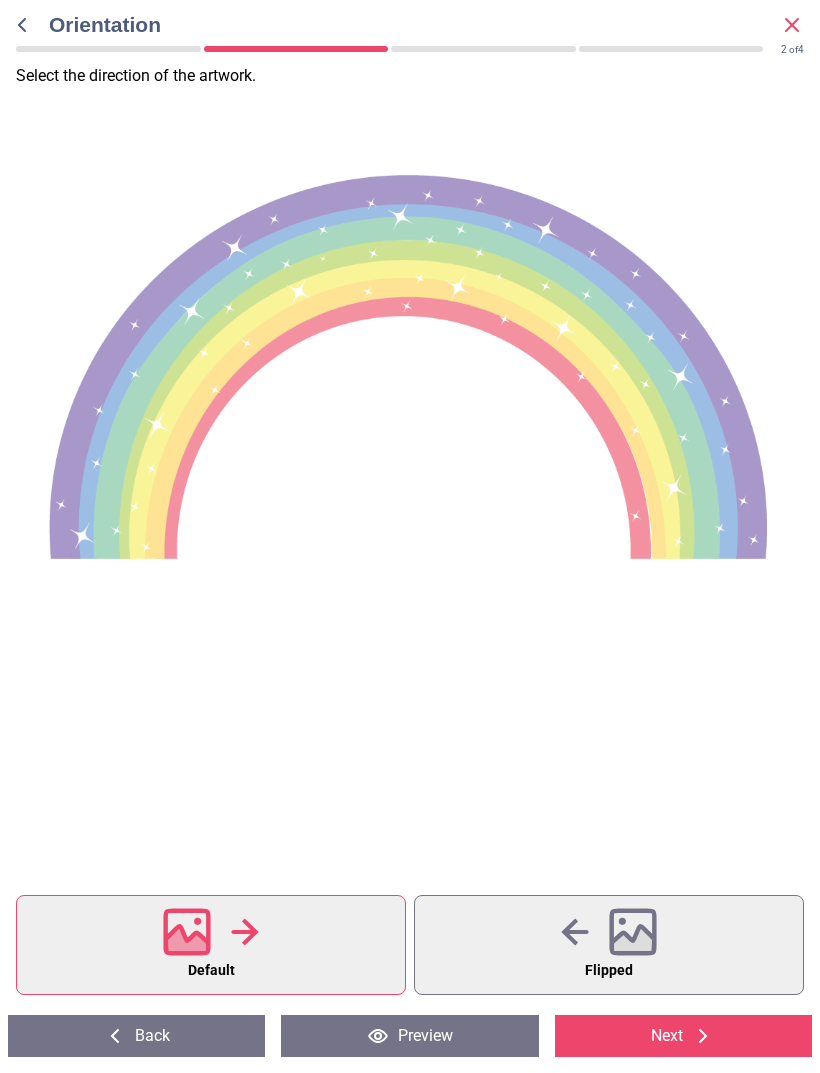 click 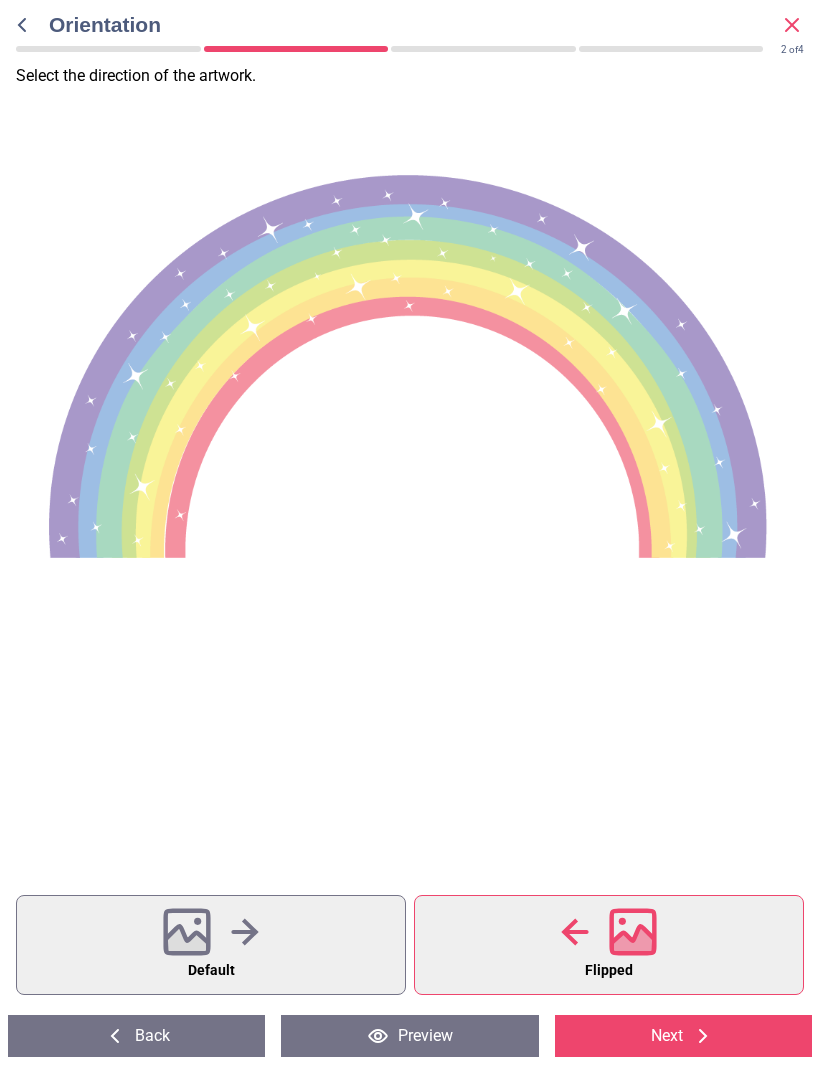 click on "Default" at bounding box center (211, 945) 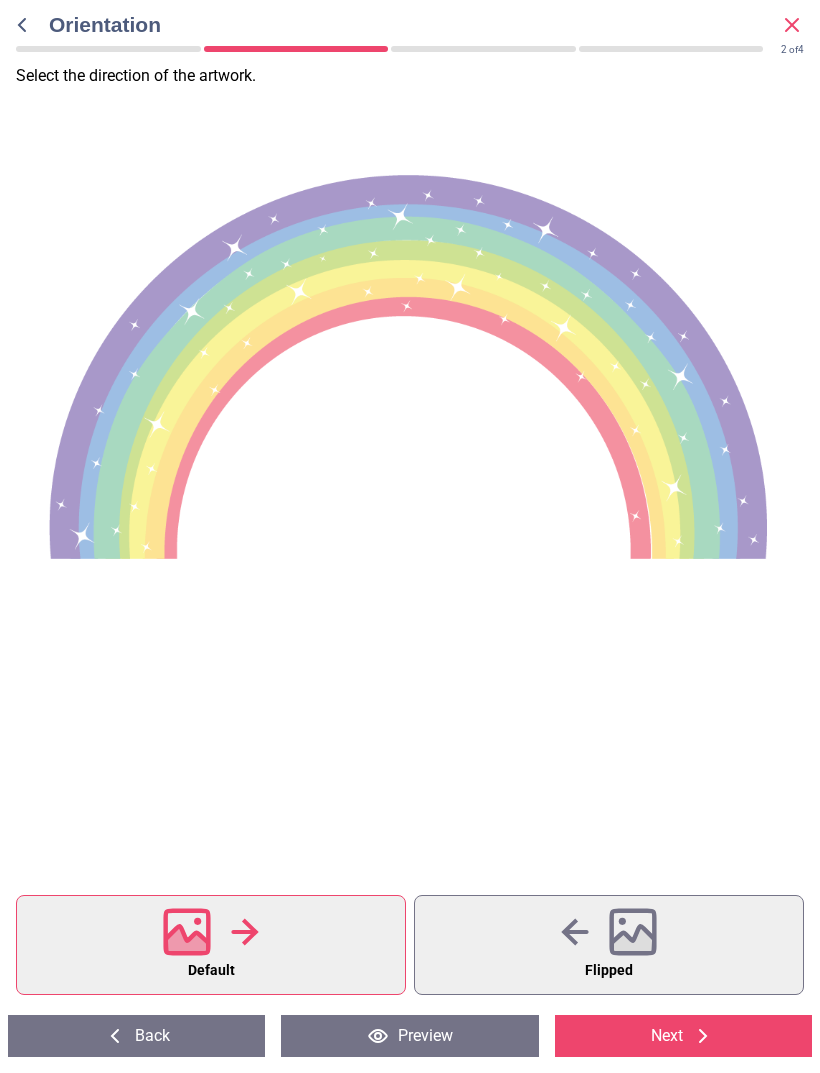 click on "Next" at bounding box center [683, 1036] 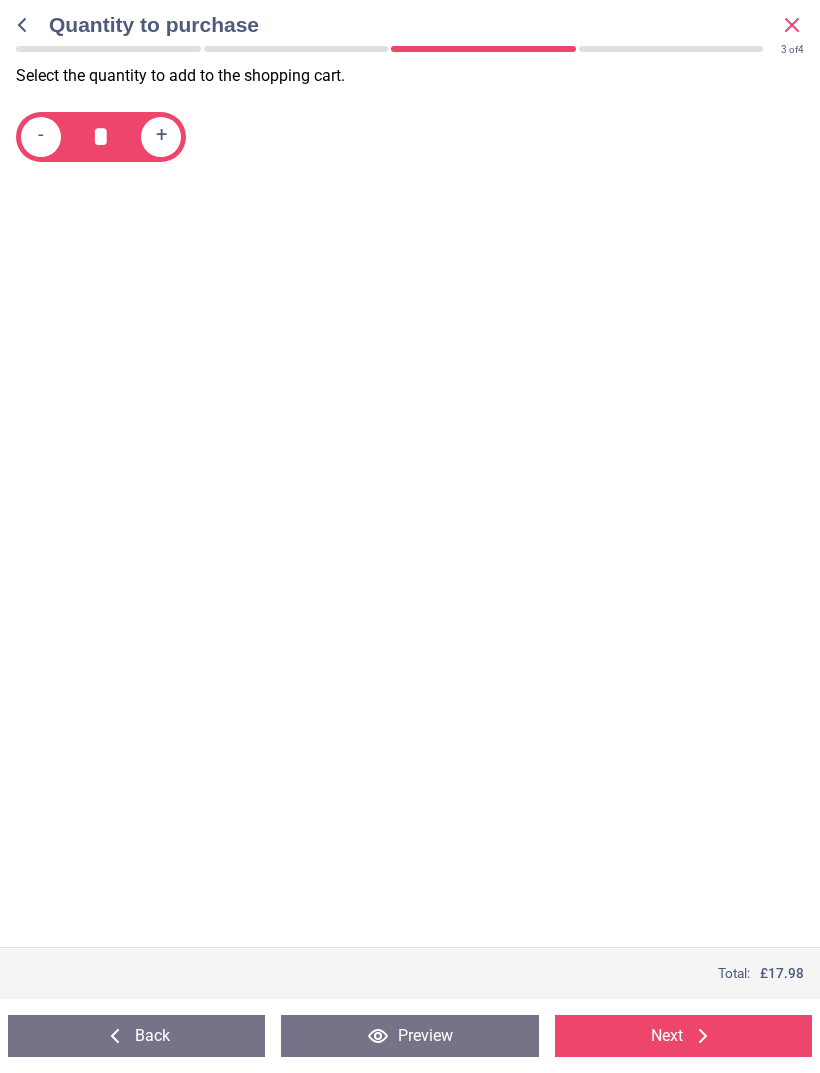 click on "Next" at bounding box center (683, 1036) 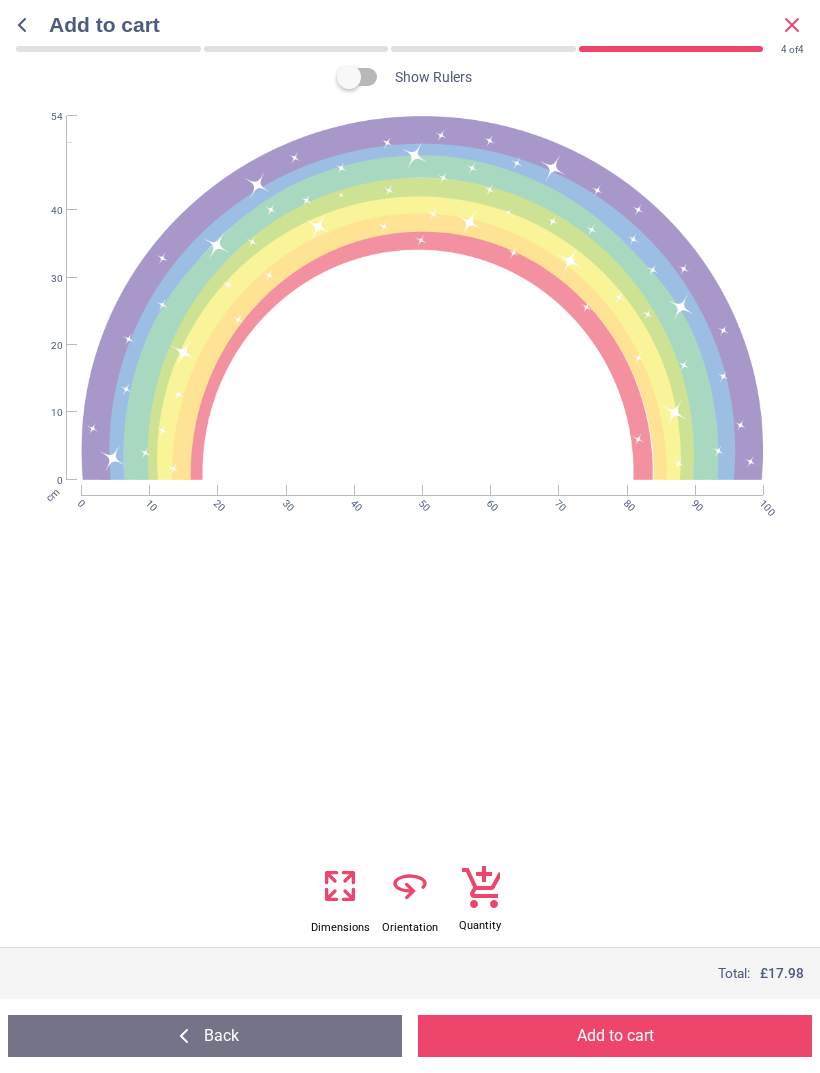 click on "Add to cart" at bounding box center (615, 1036) 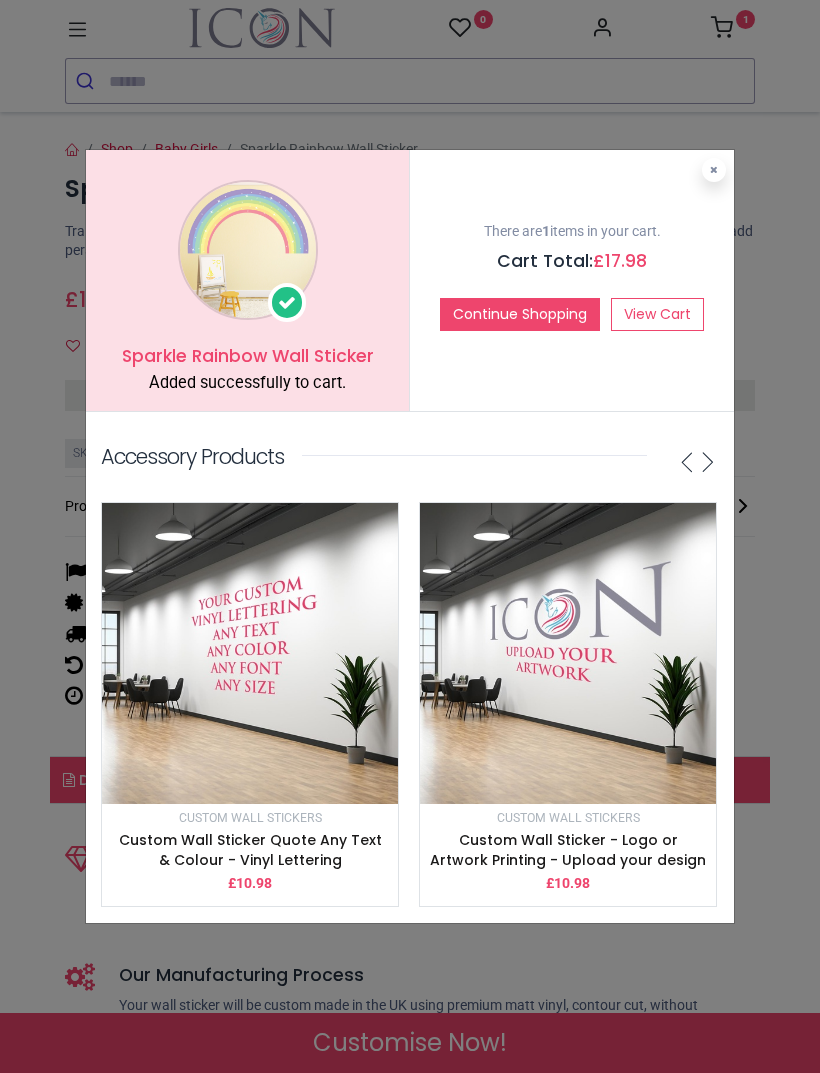 click at bounding box center (714, 170) 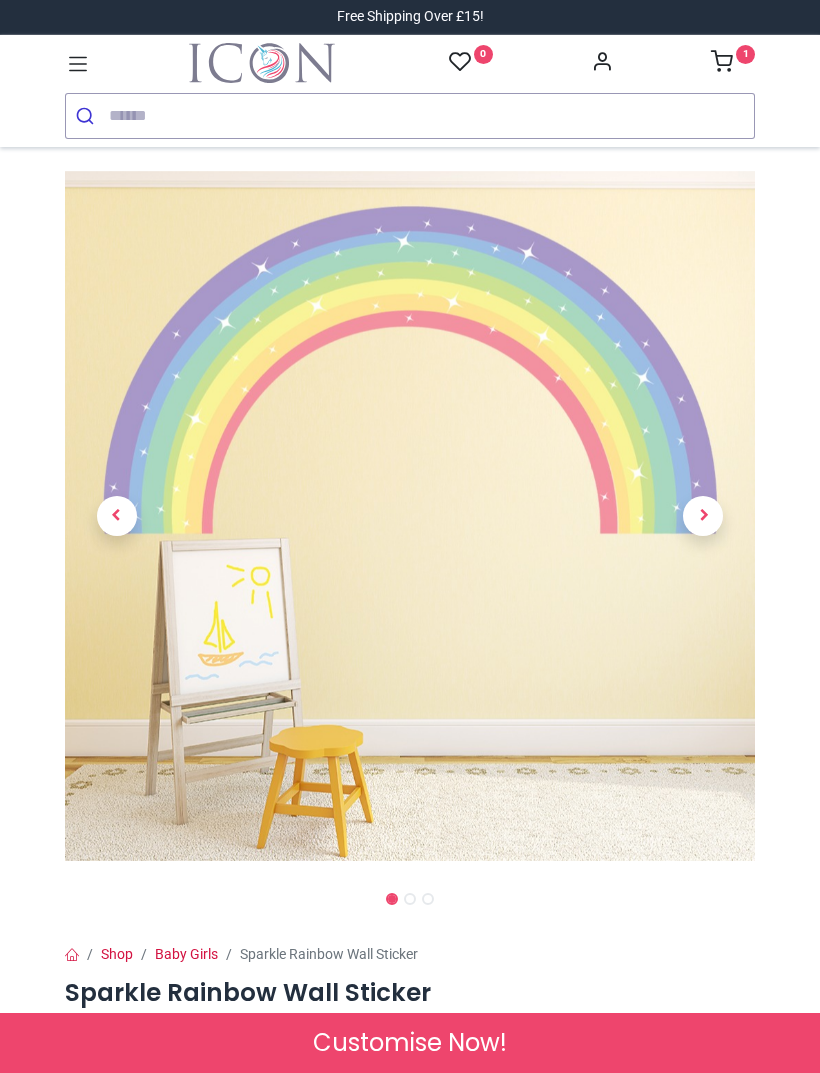 scroll, scrollTop: 0, scrollLeft: 0, axis: both 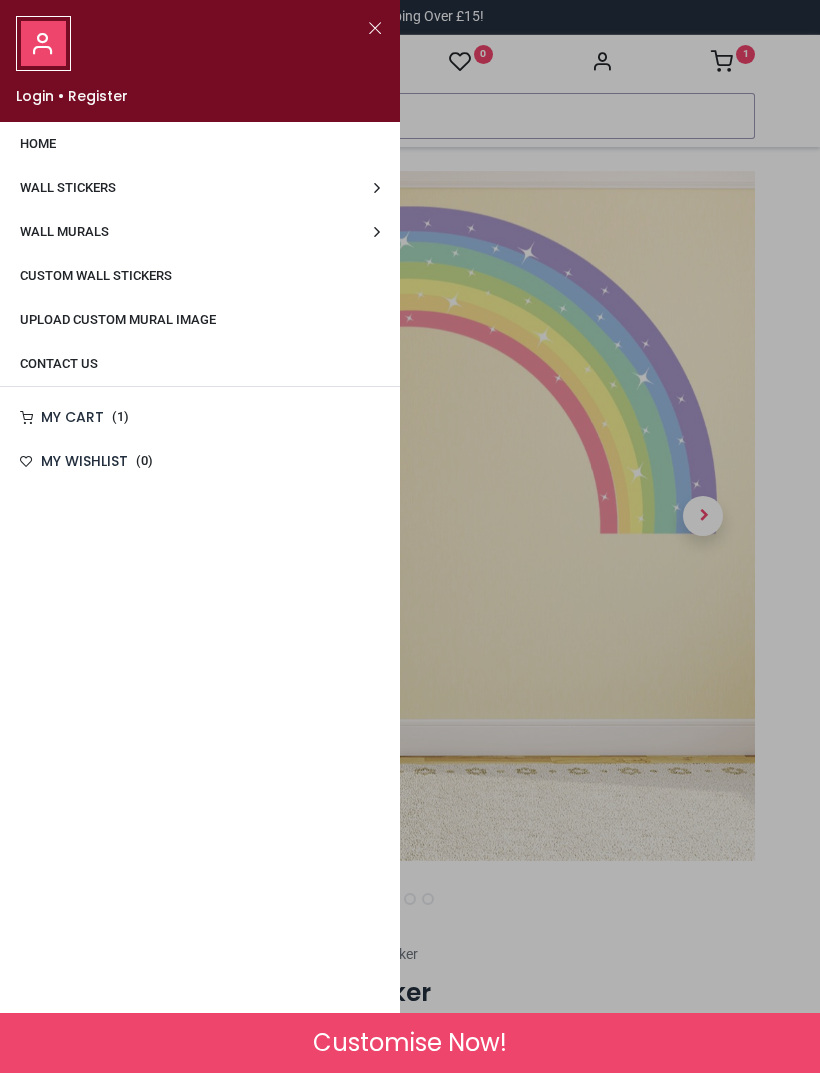 click on "Wall Stickers" at bounding box center [200, 188] 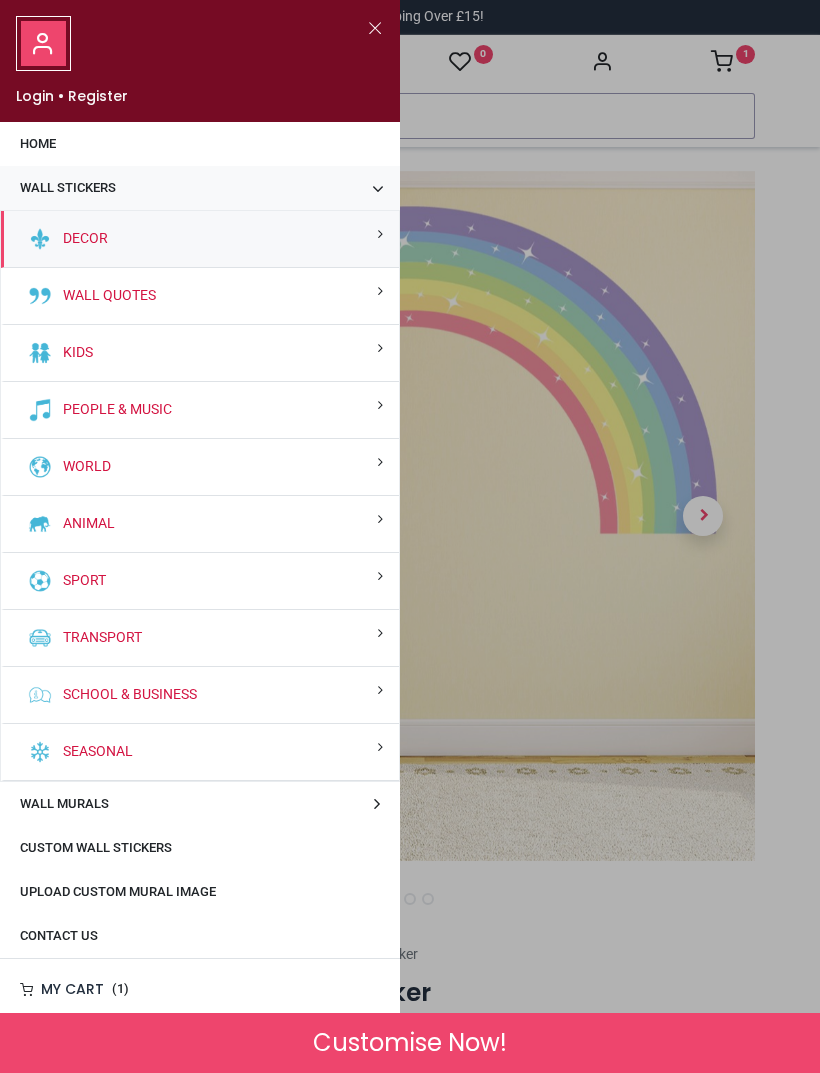 click on "Kids" at bounding box center [200, 353] 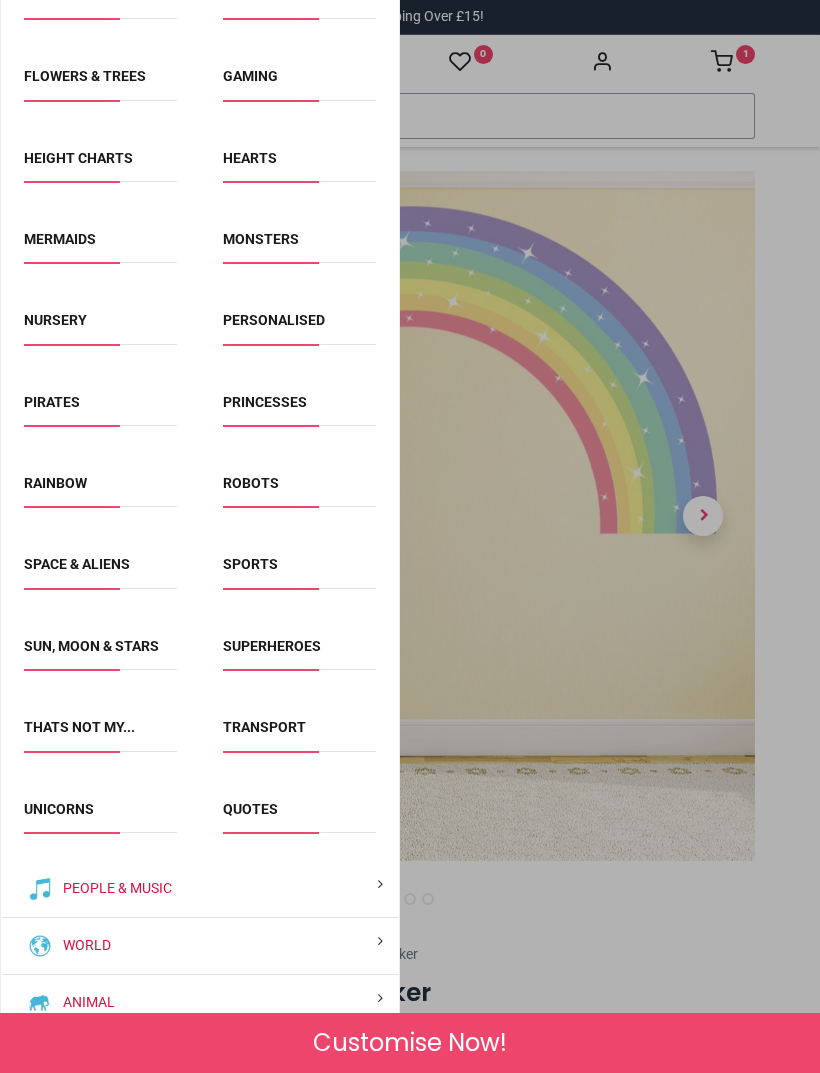scroll, scrollTop: 907, scrollLeft: 0, axis: vertical 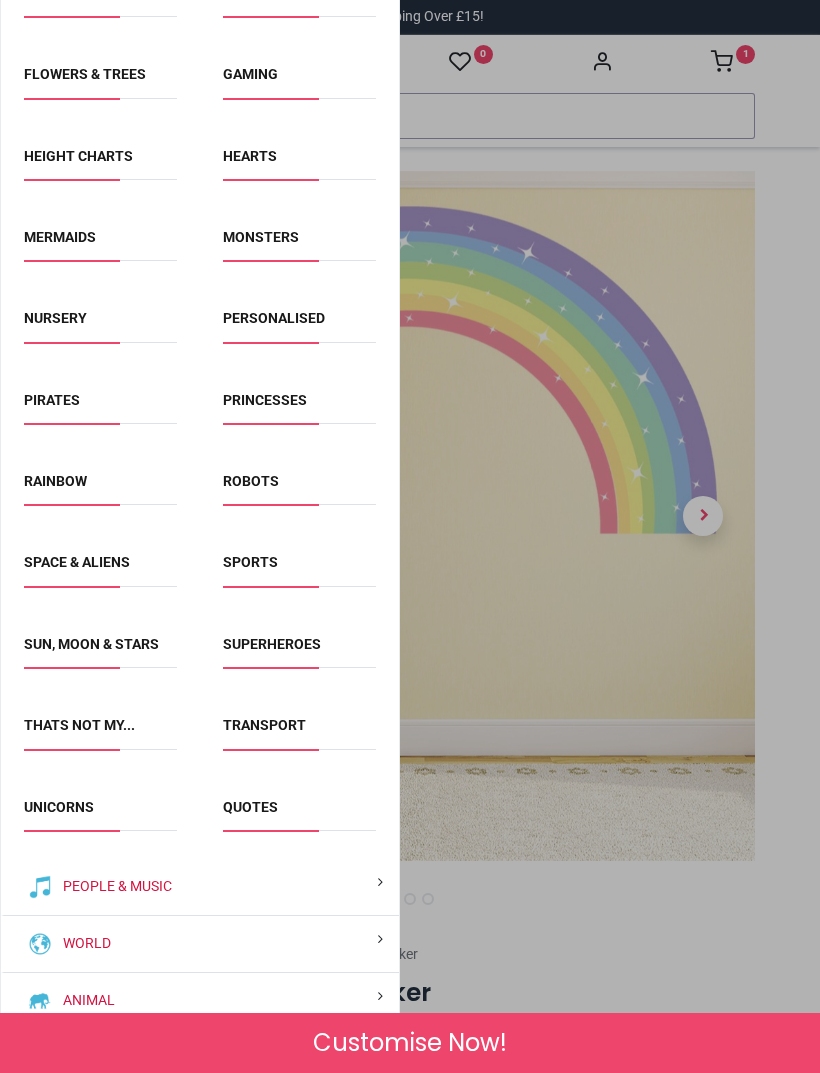 click on "Rainbow" at bounding box center (55, 481) 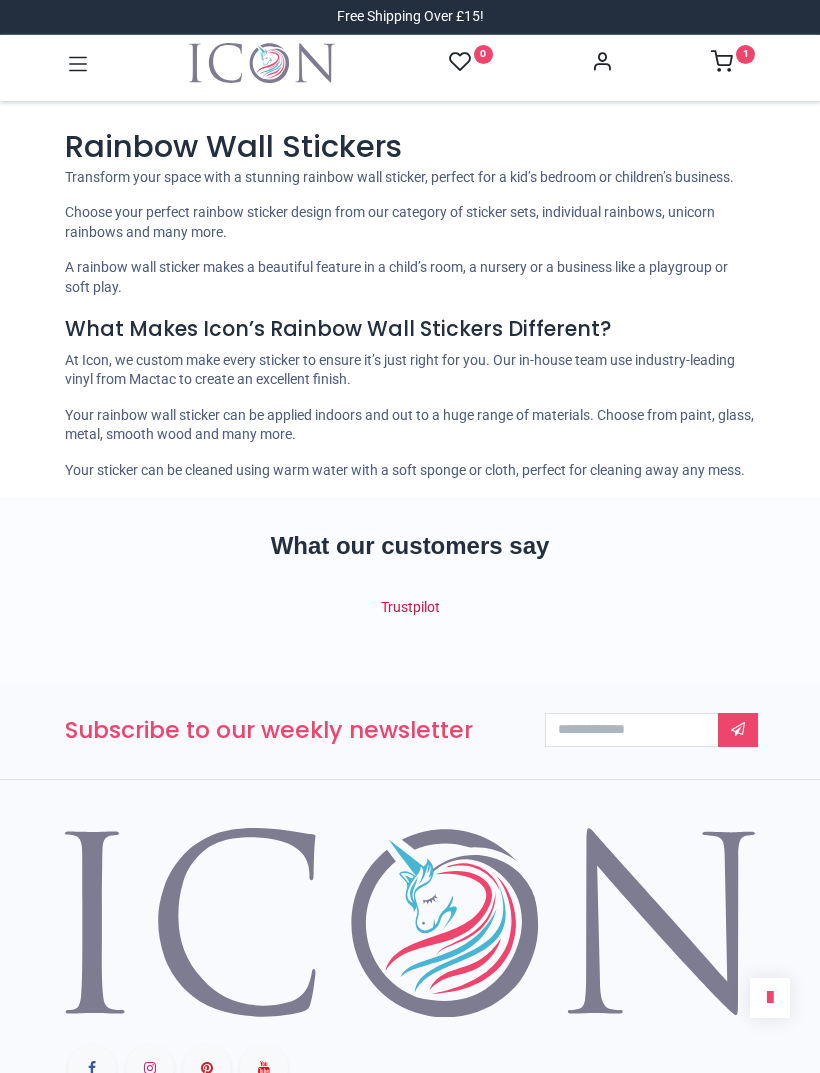 scroll, scrollTop: 0, scrollLeft: 0, axis: both 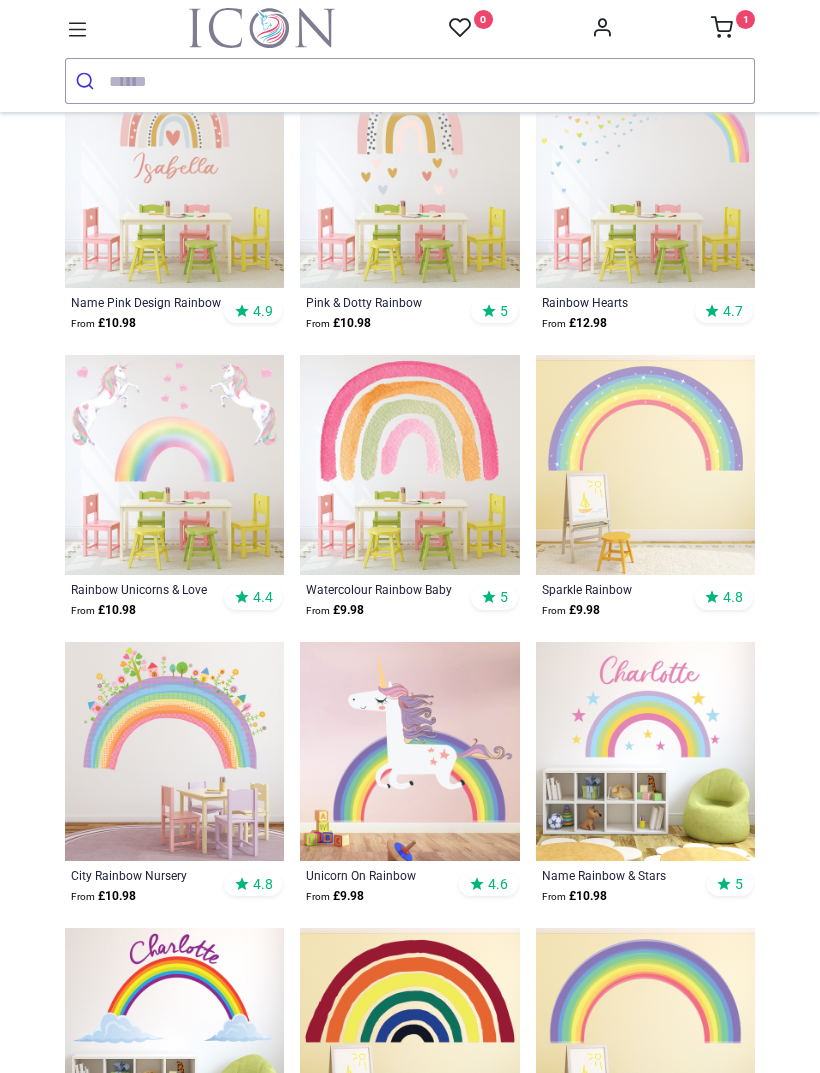 click at bounding box center [645, 464] 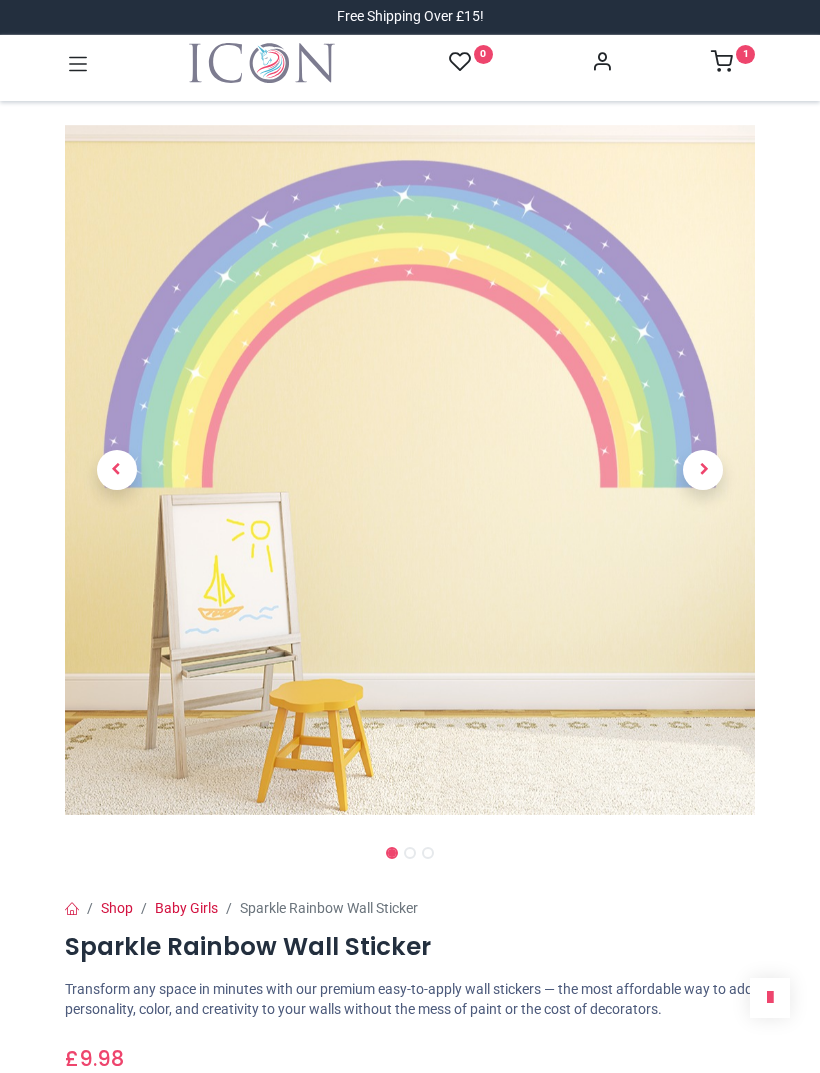 scroll, scrollTop: 0, scrollLeft: 0, axis: both 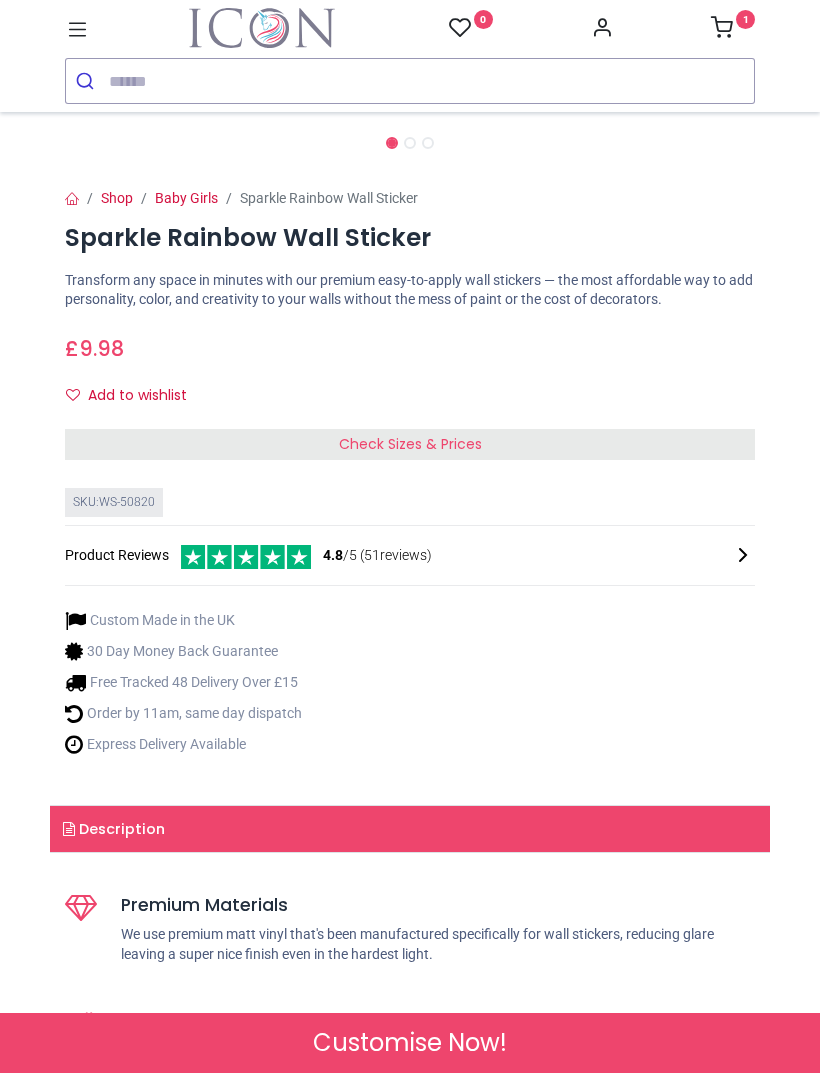 click at bounding box center [599, 555] 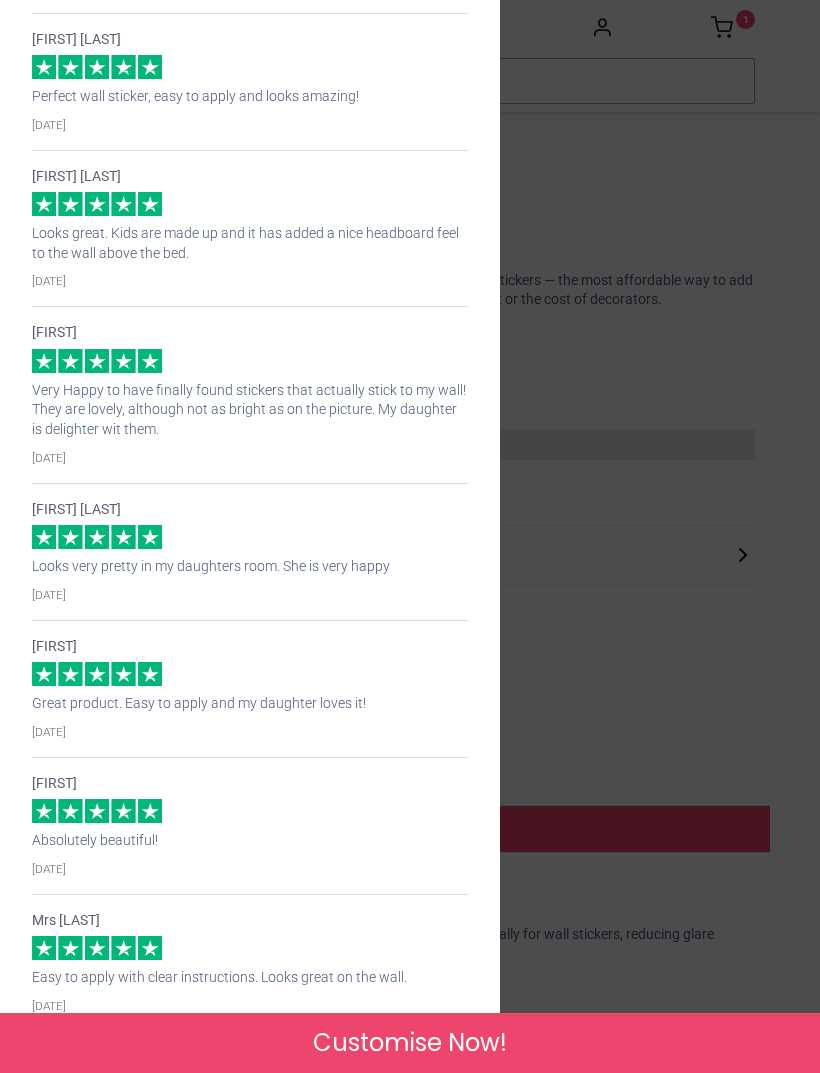 scroll, scrollTop: 1813, scrollLeft: 0, axis: vertical 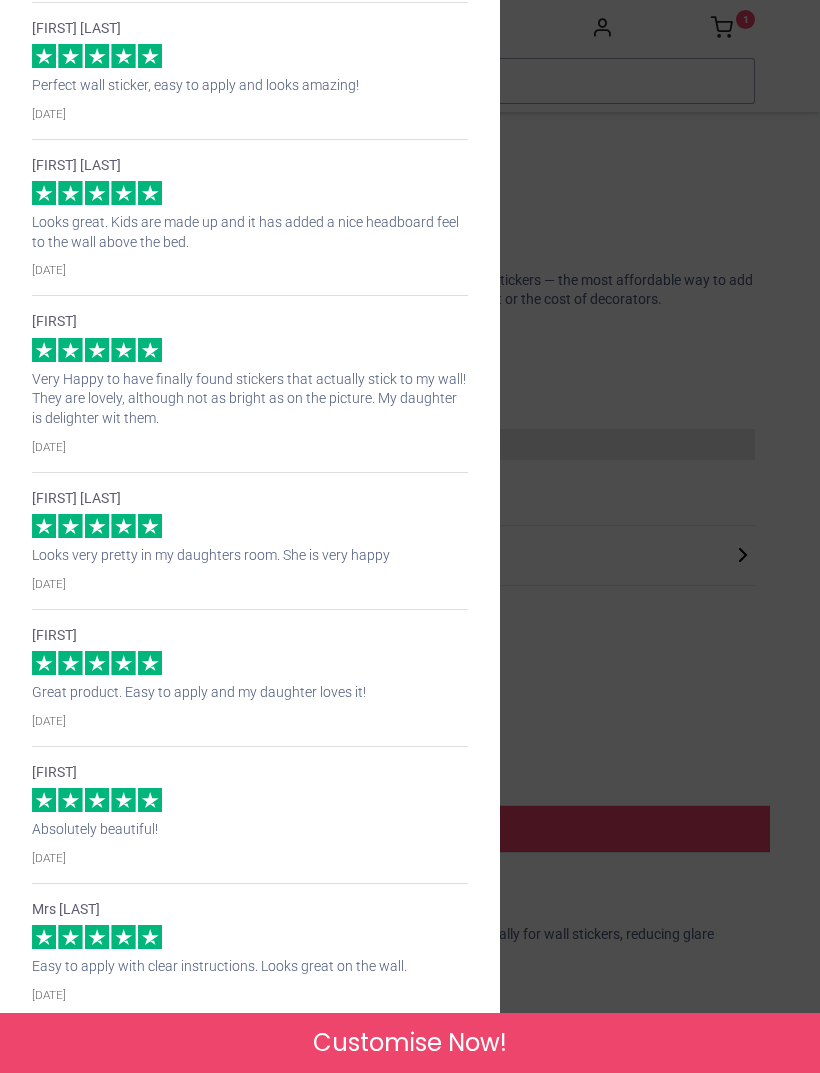 click on "× Trustpilot Product Reviews 4.8 /5 ( 51  reviews) [FIRST] Simple instructions and looks good.  [DATE] [FIRST] Lovely decal easy to put up and great value for money plus swift service thank you [DATE] [FIRST] [LAST] Lovely sparkly rainbow went on the wall easily loved by all [DATE] customer Took a while to position but we followed the clear instructions & it was easy to put up & looks amazing - my daughter loves it!!  [DATE] [FIRST] [LAST] Good quality. Delivered quickly.  [DATE] [FIRST] [LAST] Perfect wall sticker, easy to apply and looks amazing!  [DATE] [FIRST] [LAST] Looks great. Kids are made up and it has added a nice headboard feel to the wall above the bed.  [DATE] [FIRST] Very Happy to have finally found stickers that actually stick to my wall!
They are lovely, although not as bright as on the picture.
My daughter is delighter wit them.  [DATE] [FIRST] [LAST] Looks very pretty in my daughters room. She is very happy  [DATE] [FIRST] [DATE] [FIRST] Mrs [LAST]" at bounding box center (410, 536) 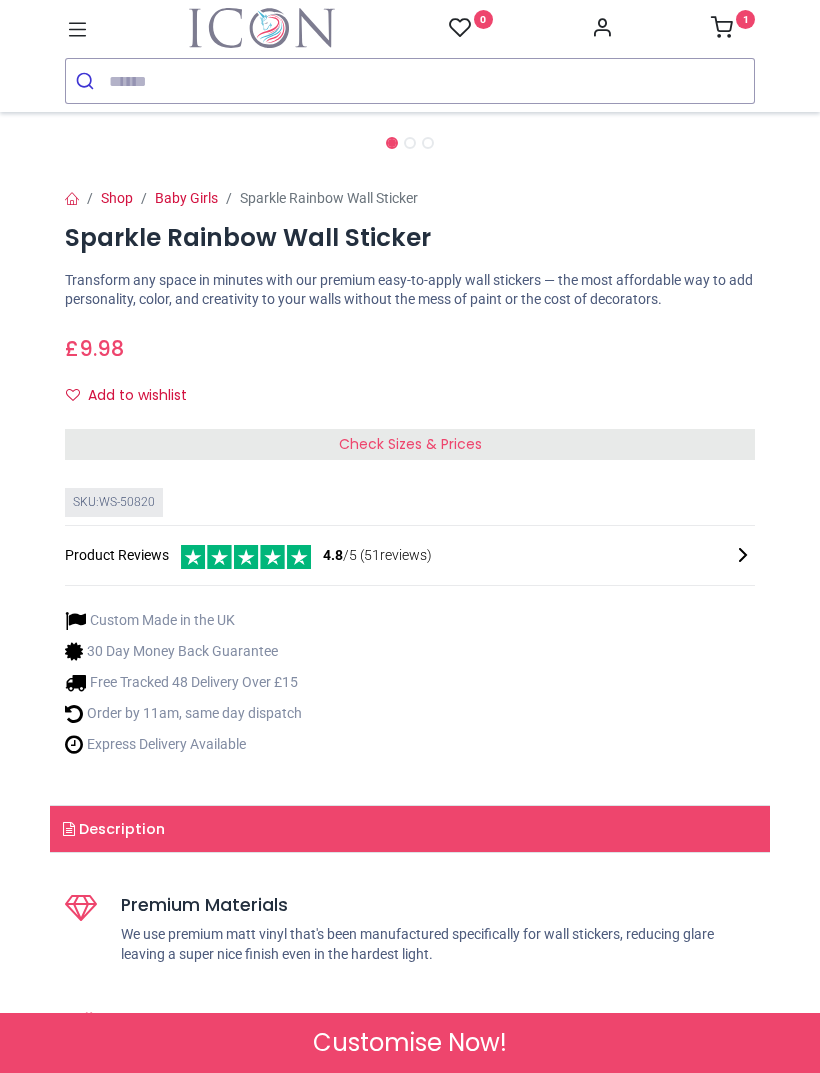 scroll, scrollTop: 0, scrollLeft: 0, axis: both 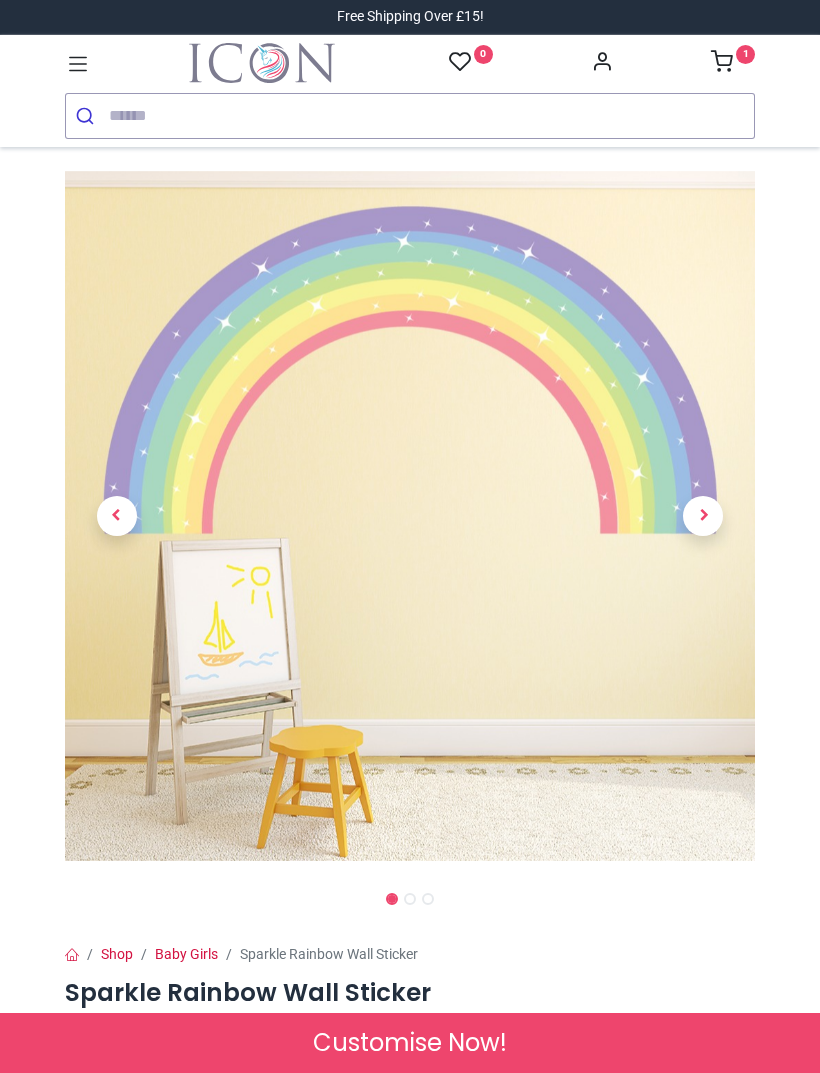 click on "1" at bounding box center [733, 64] 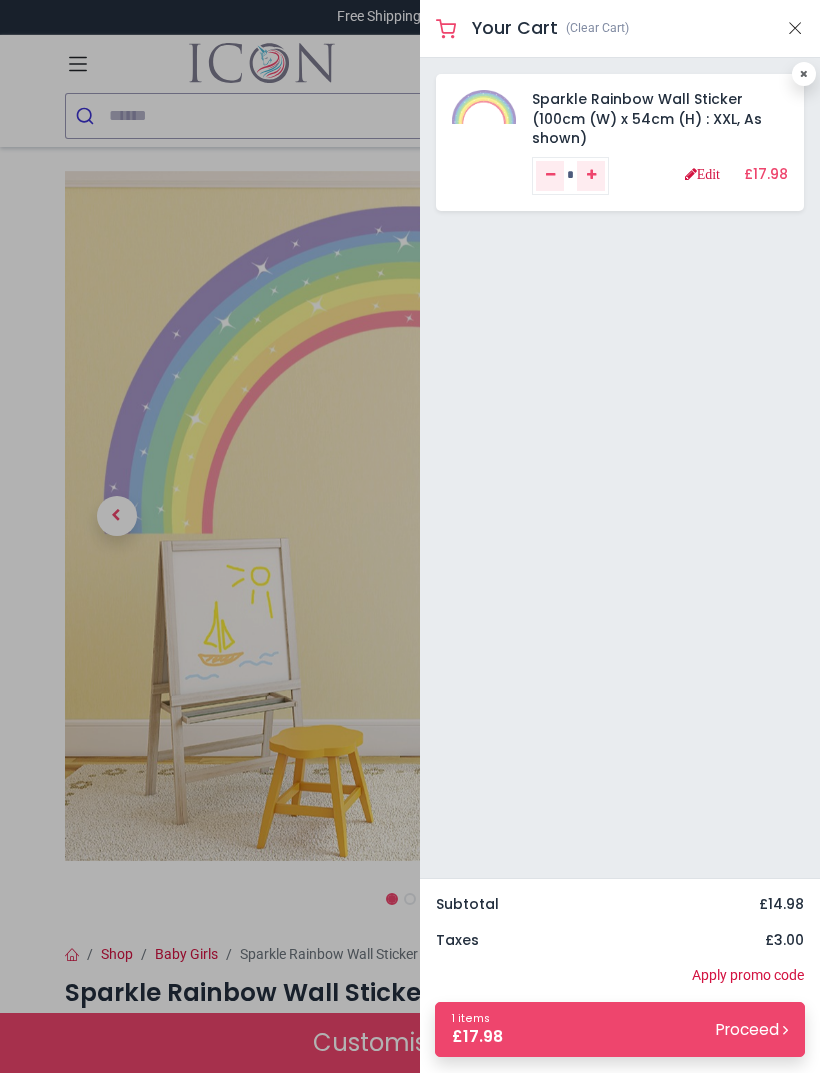 click at bounding box center (804, 74) 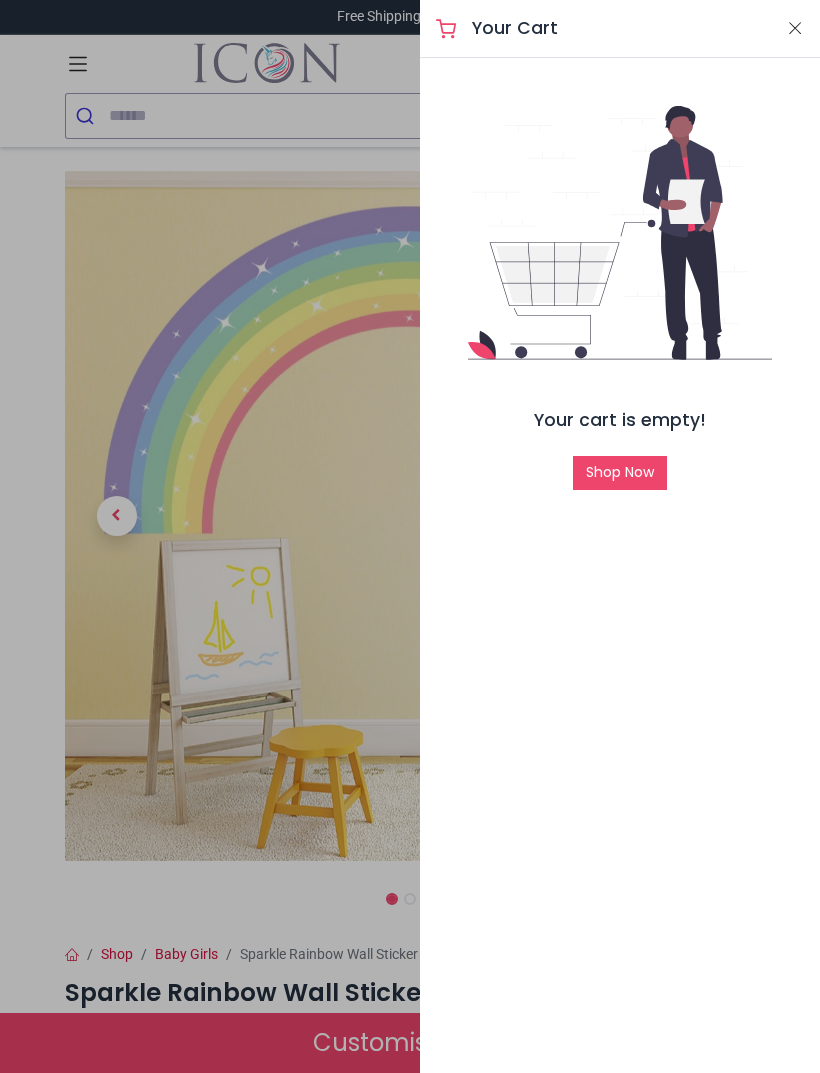 click at bounding box center (795, 28) 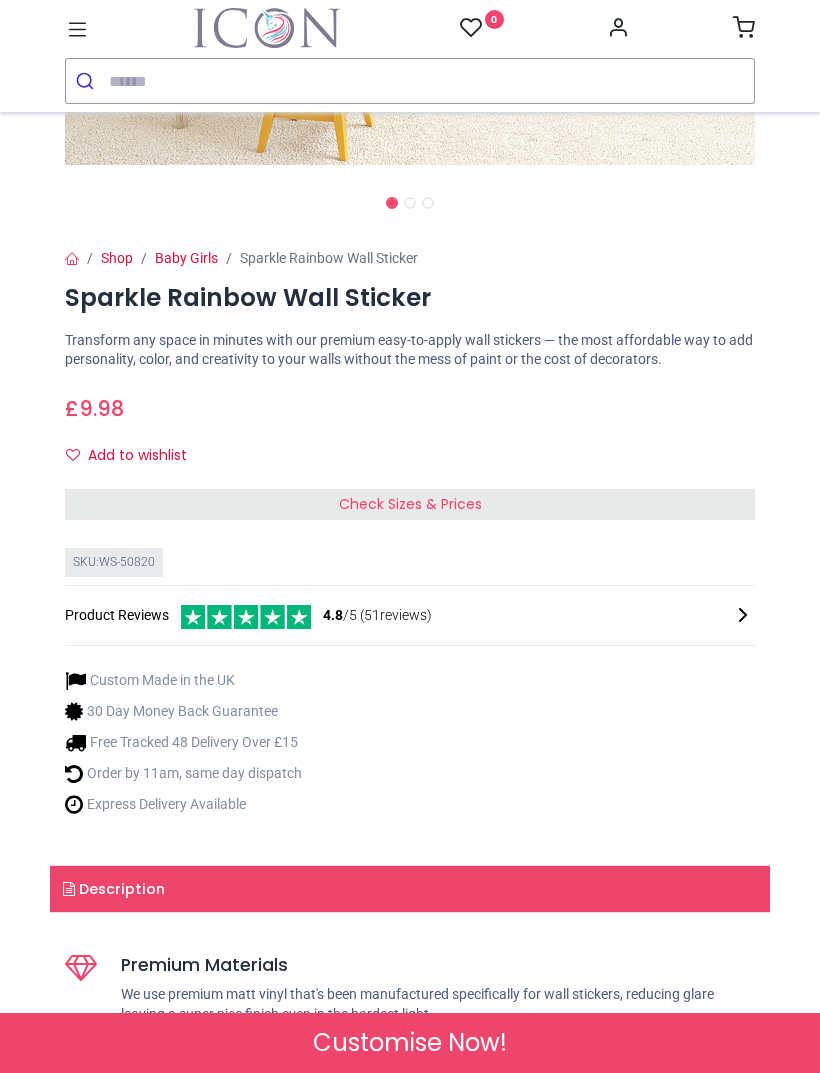 scroll, scrollTop: 664, scrollLeft: 0, axis: vertical 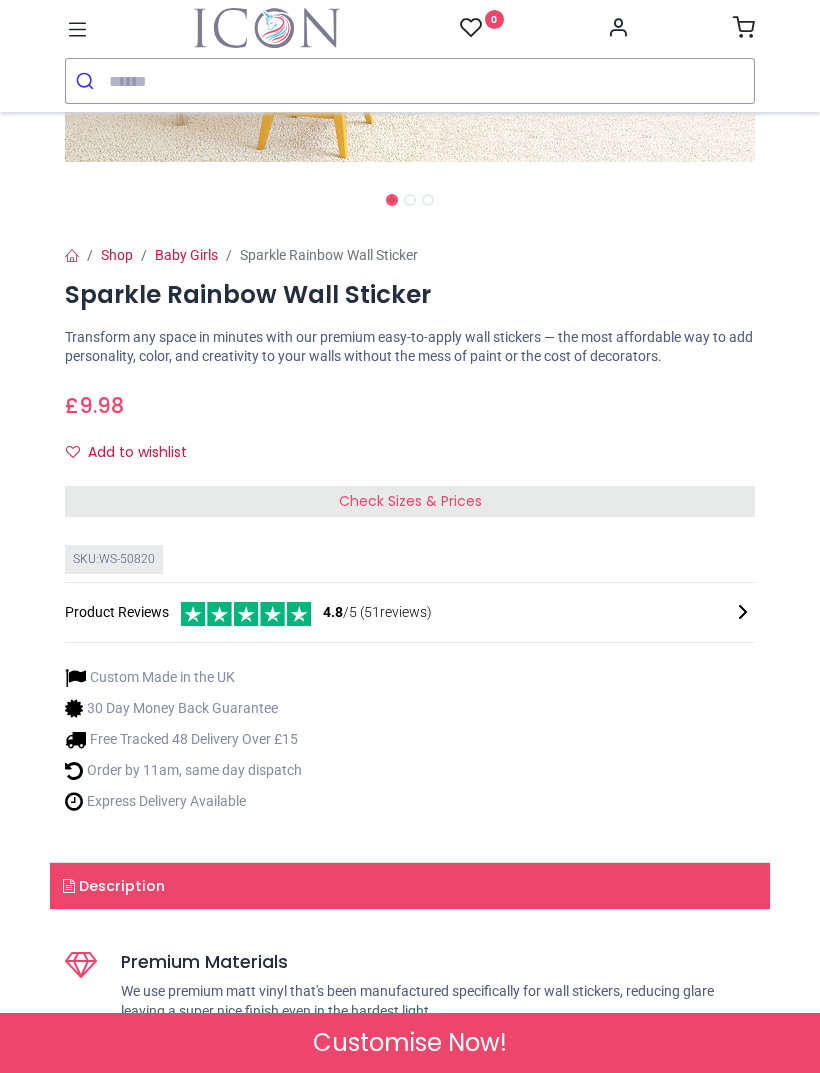 click on "Check Sizes & Prices" at bounding box center [410, 502] 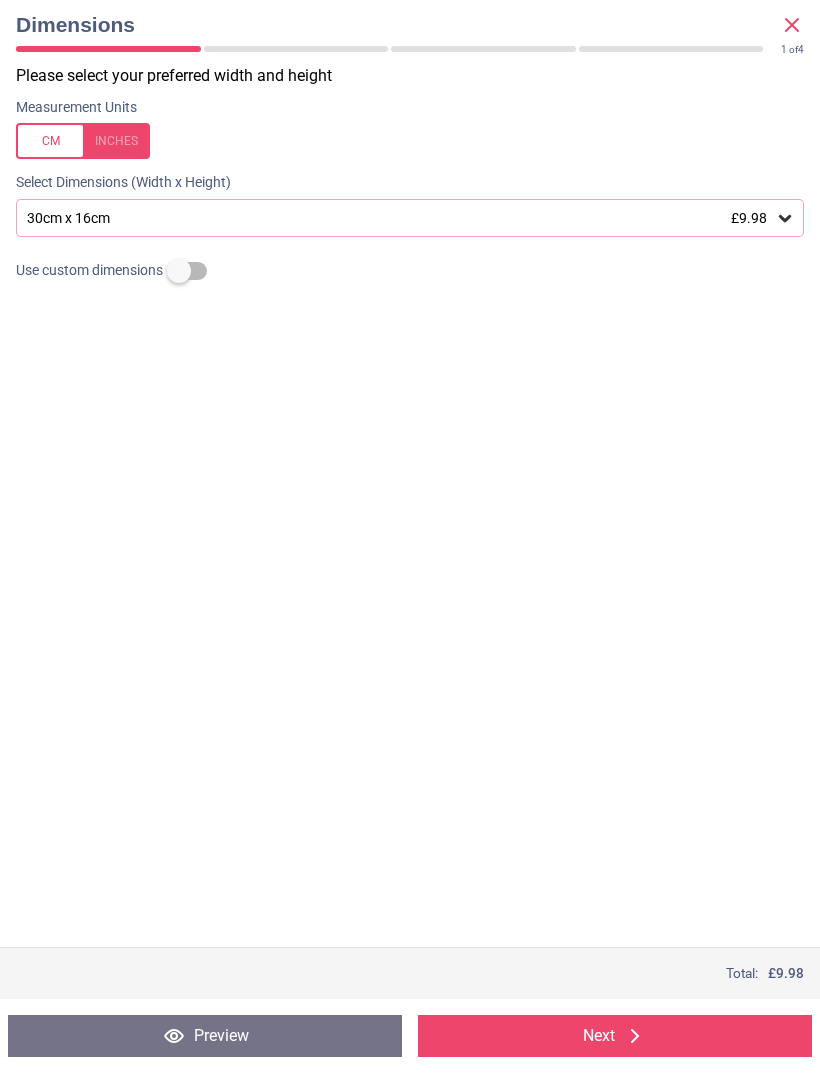 click on "30cm  x  16cm       £9.98" at bounding box center (410, 218) 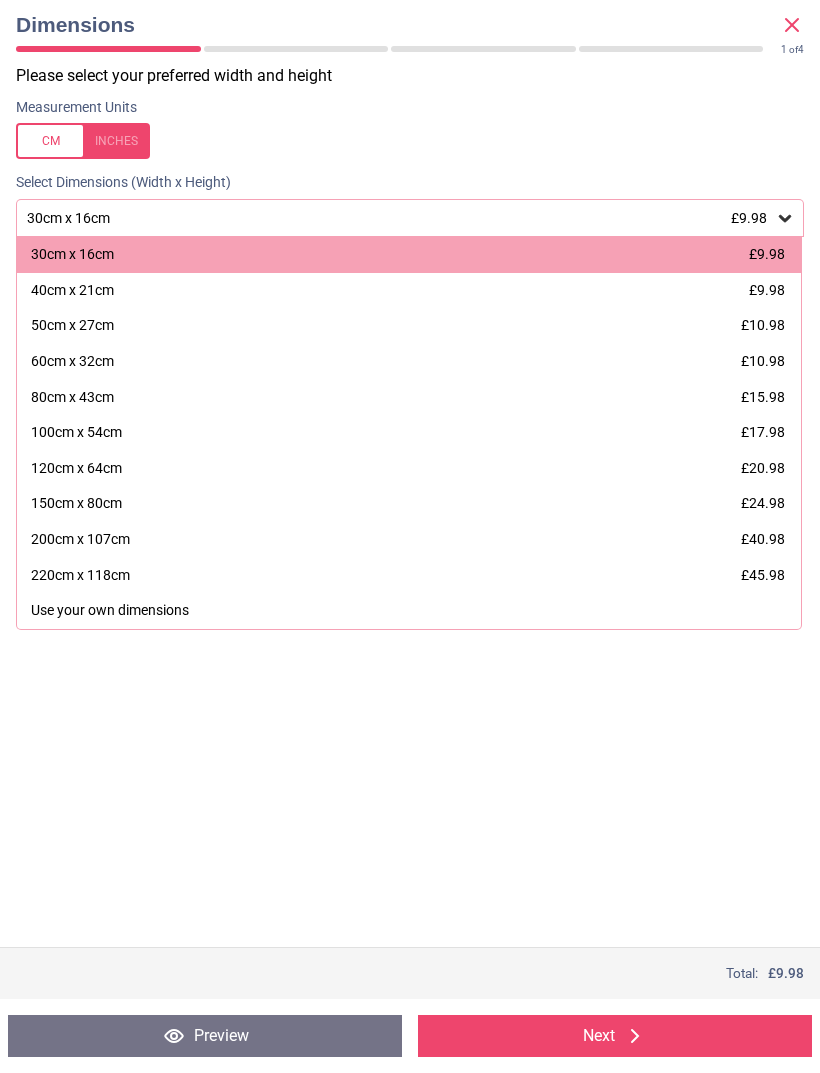 click on "£17.98" at bounding box center (763, 432) 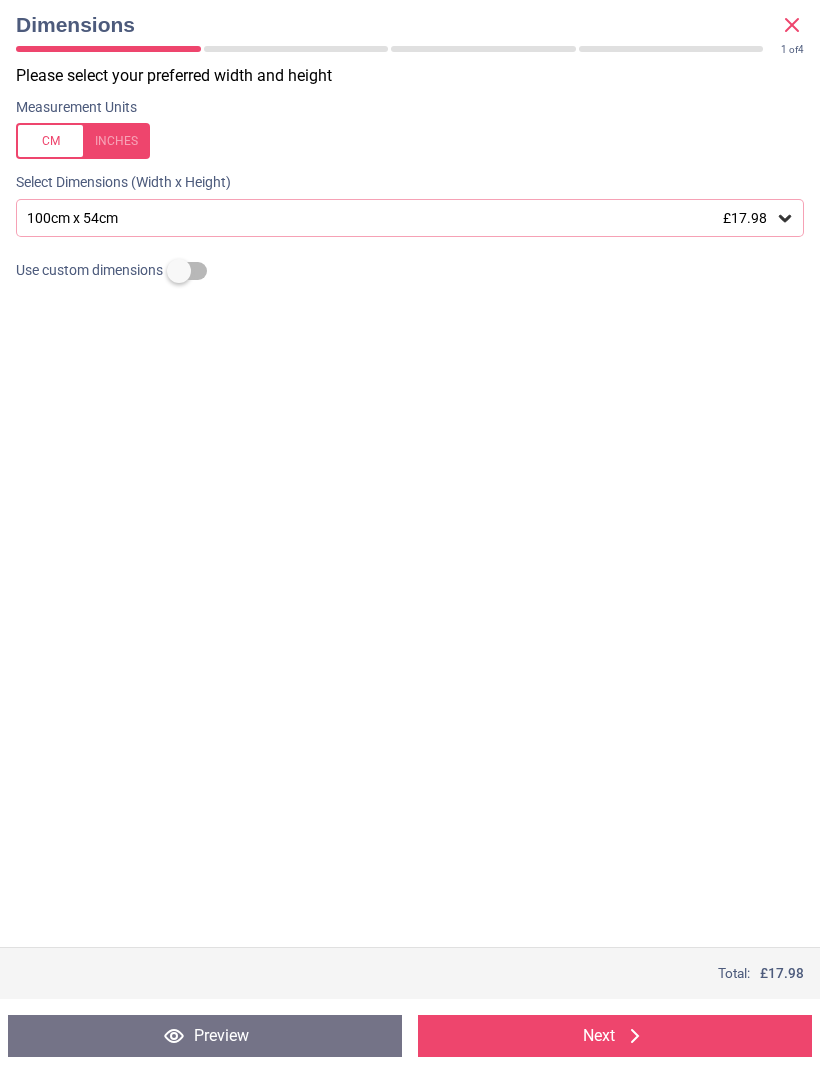click on "Next" at bounding box center (615, 1036) 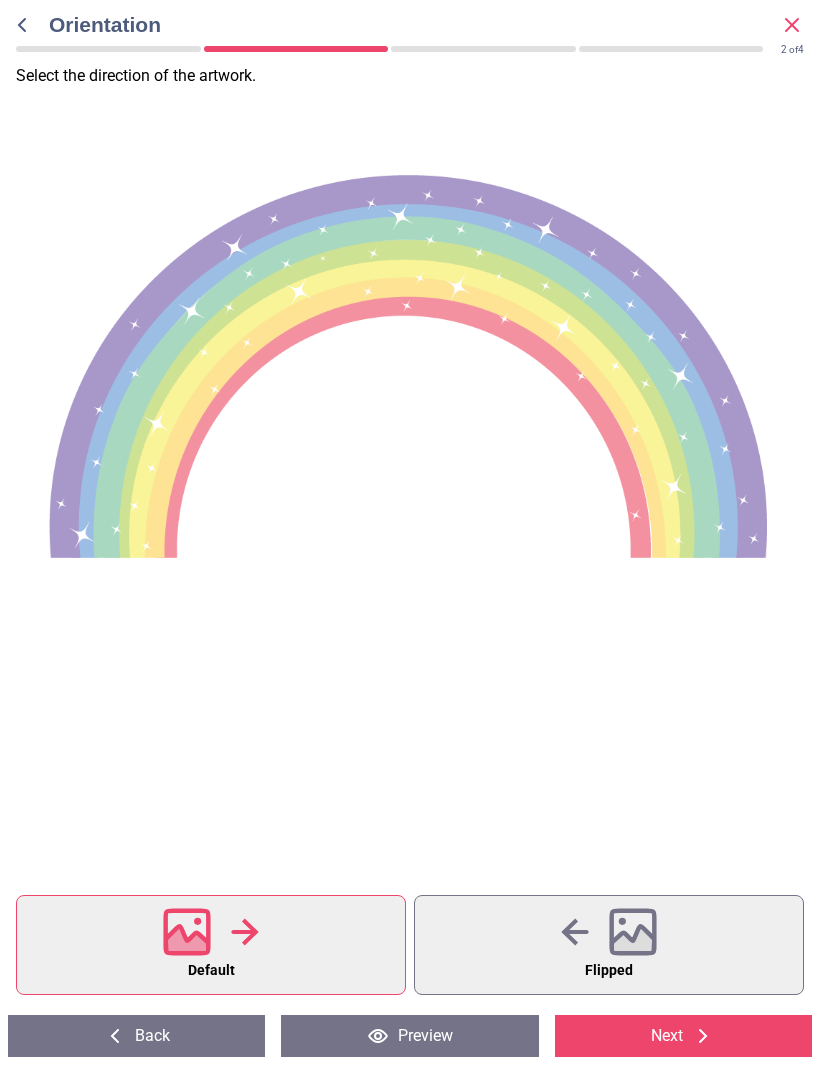 click on "Next" at bounding box center (683, 1036) 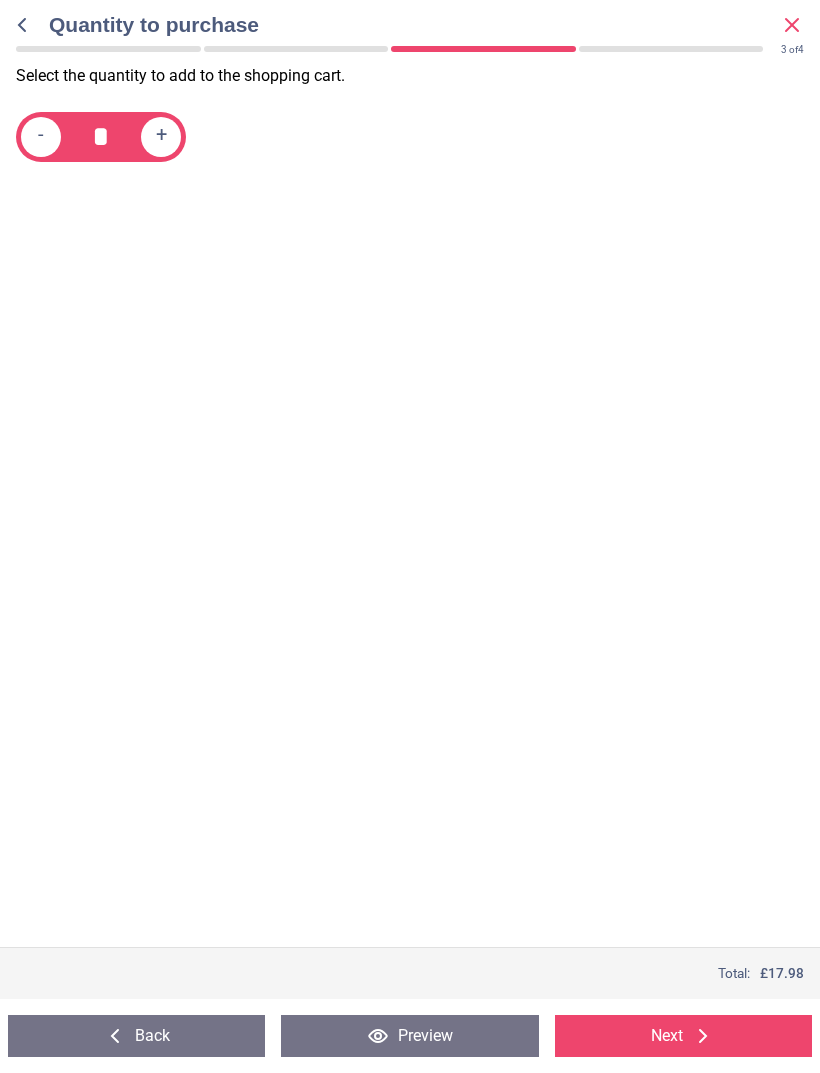 click on "Next" at bounding box center (683, 1036) 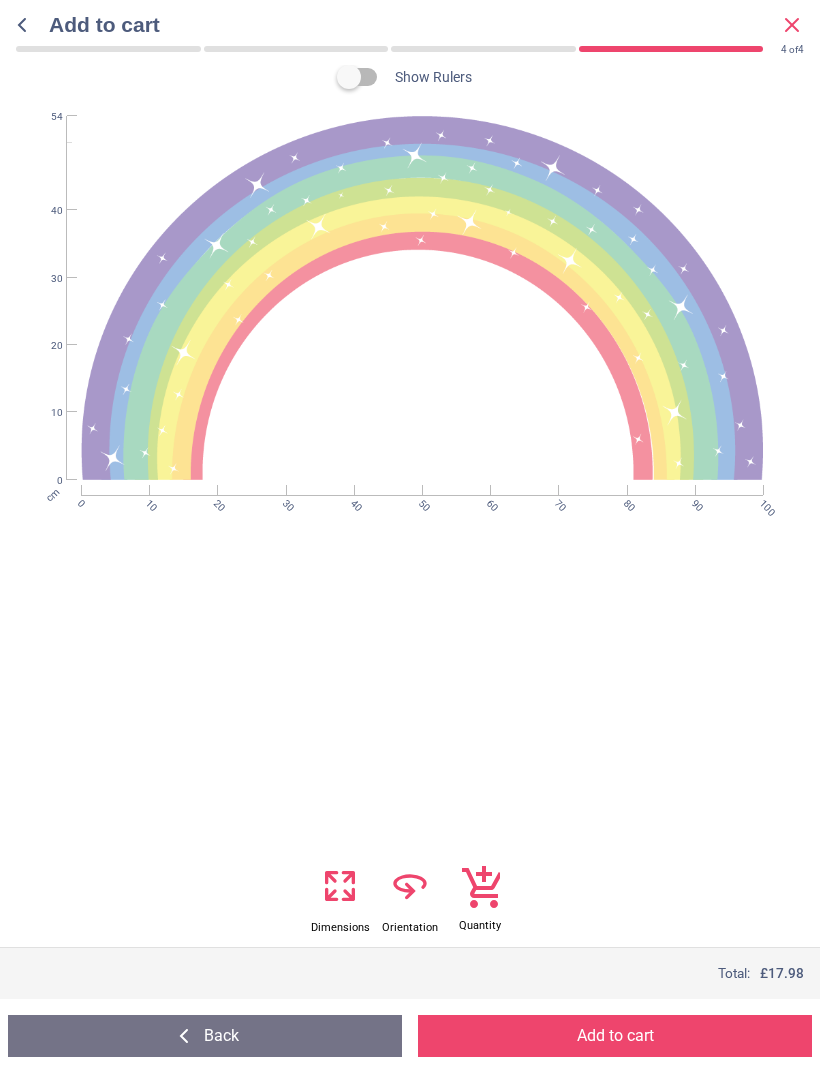click on "Add to cart" at bounding box center (615, 1036) 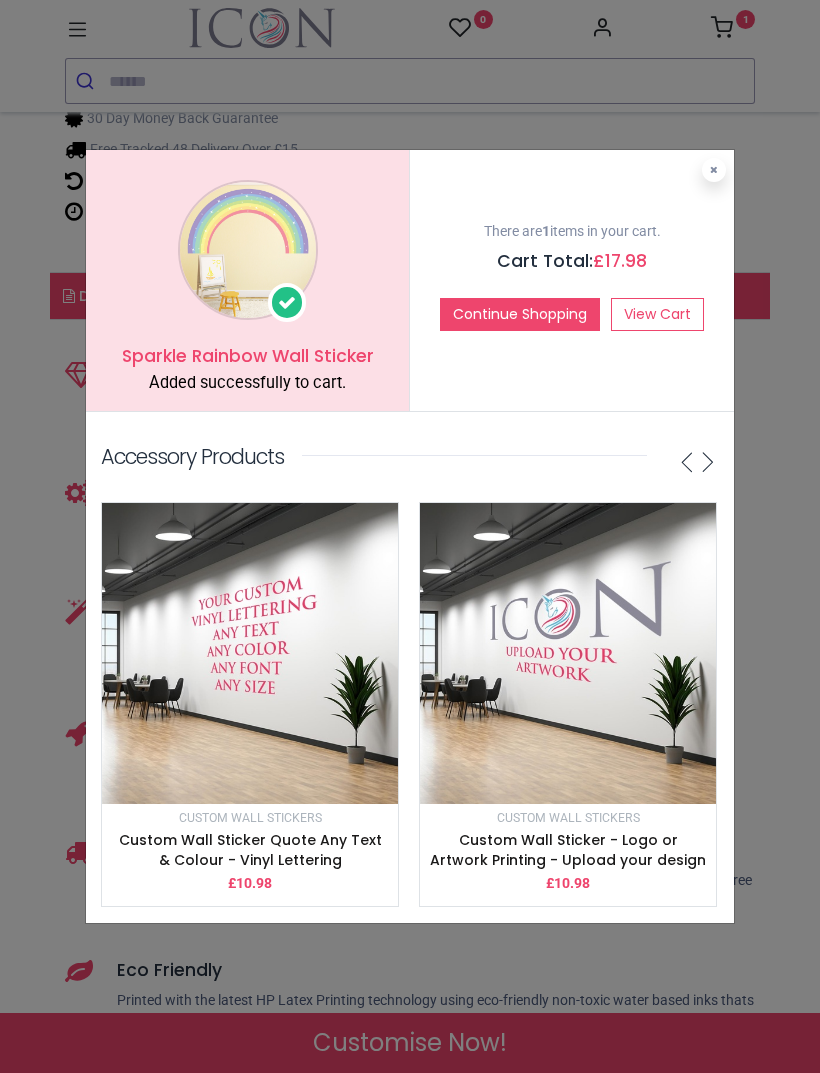 click at bounding box center [714, 170] 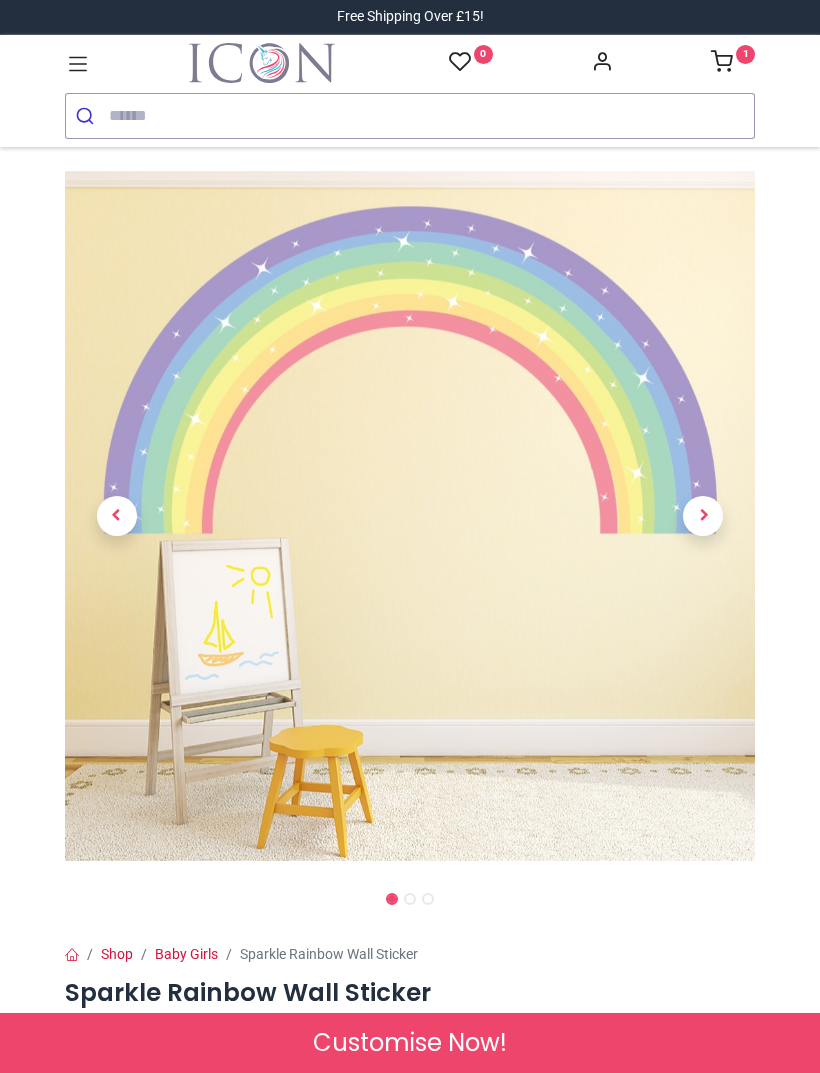 scroll, scrollTop: 0, scrollLeft: 0, axis: both 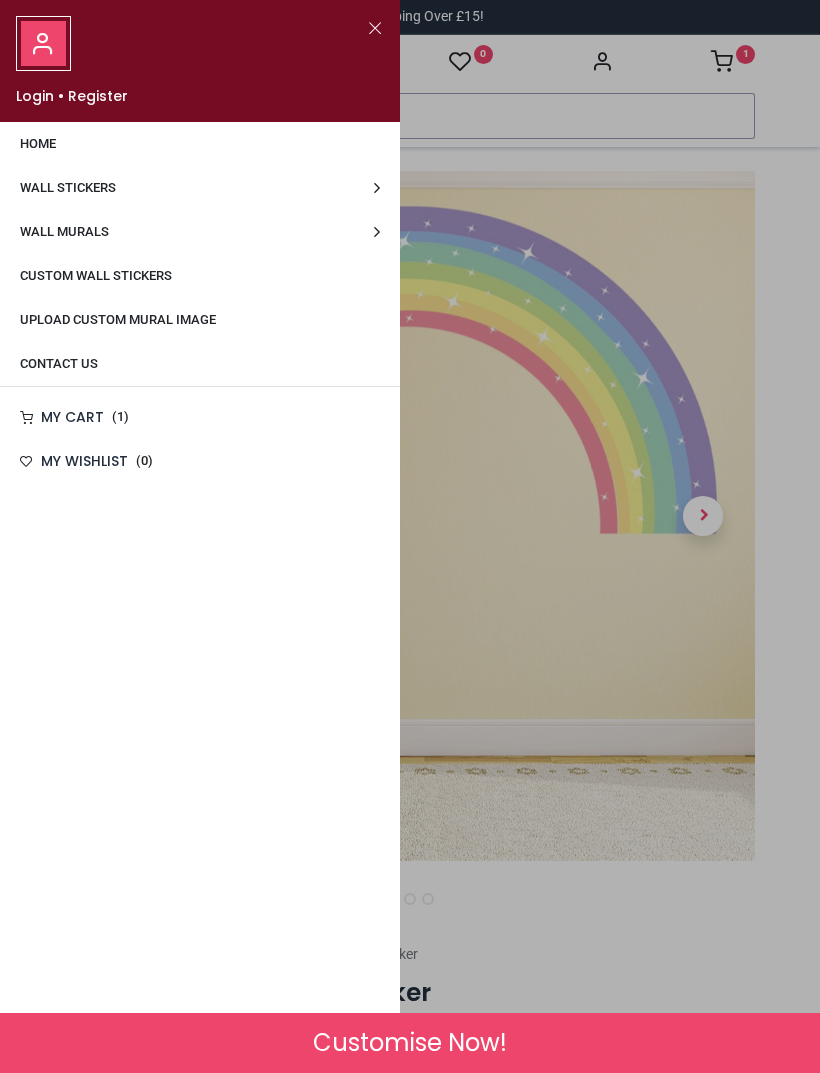 click on "Wall Stickers" at bounding box center (200, 188) 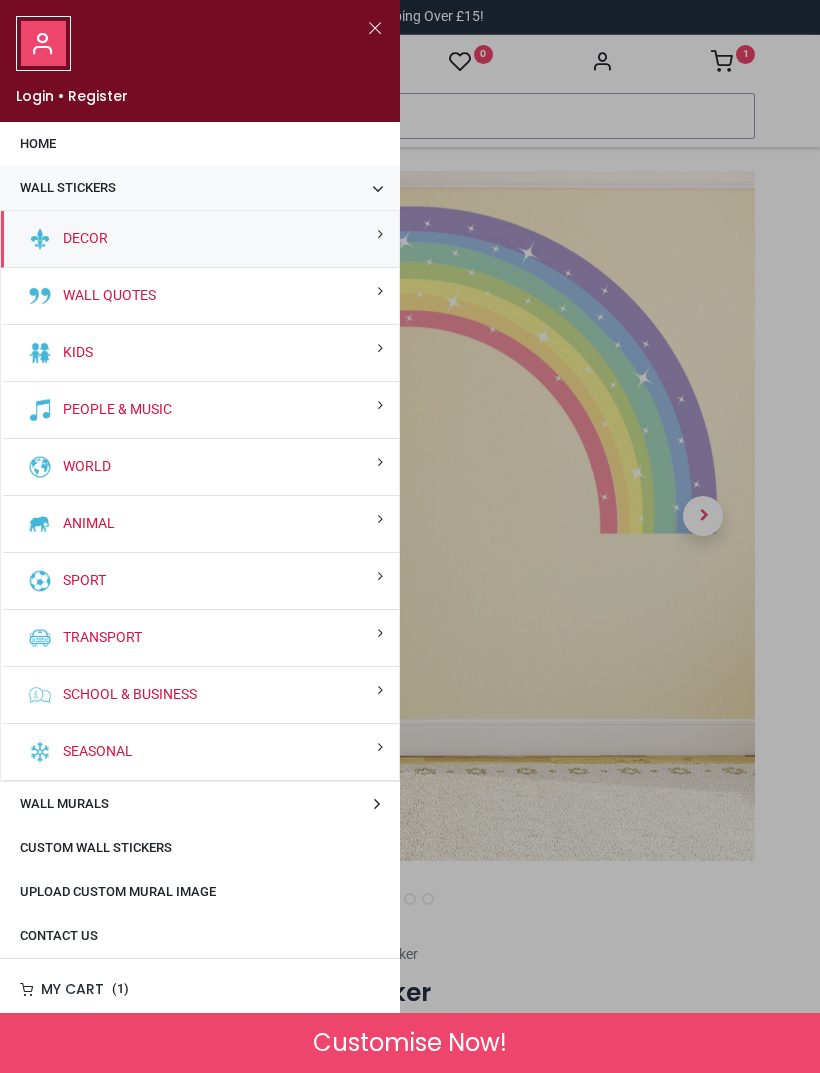 click on "Kids" at bounding box center (200, 353) 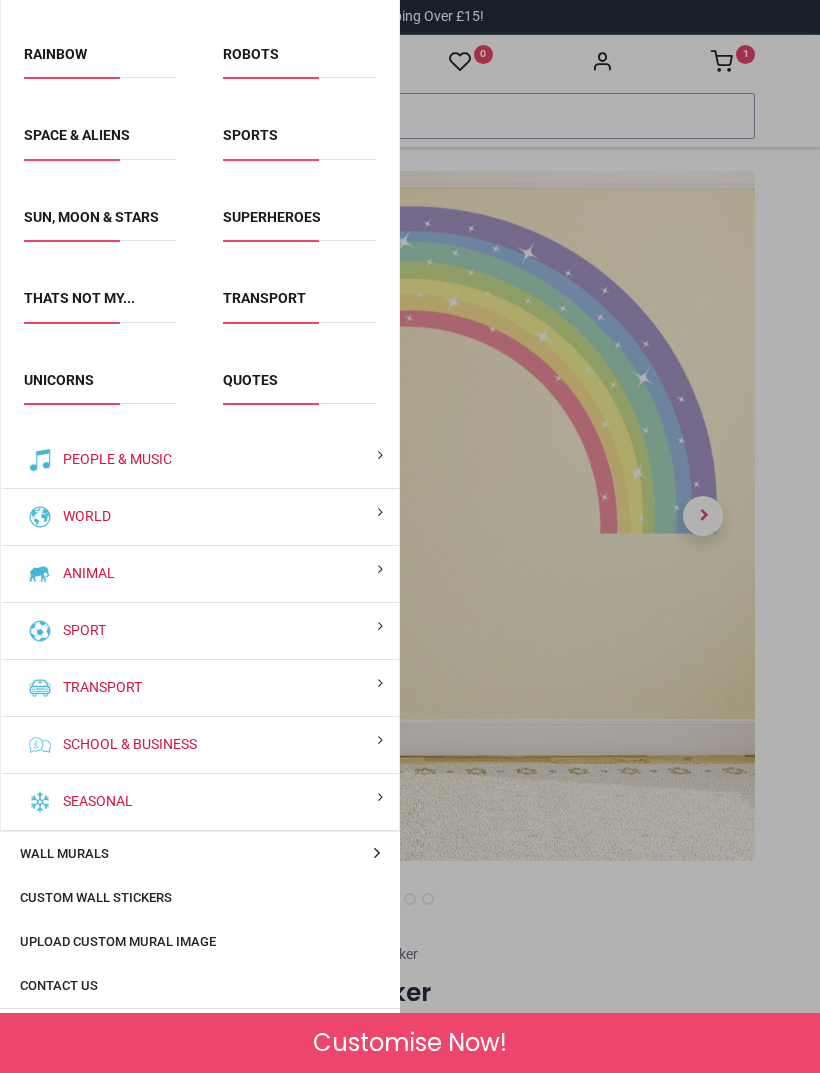scroll, scrollTop: 1327, scrollLeft: 0, axis: vertical 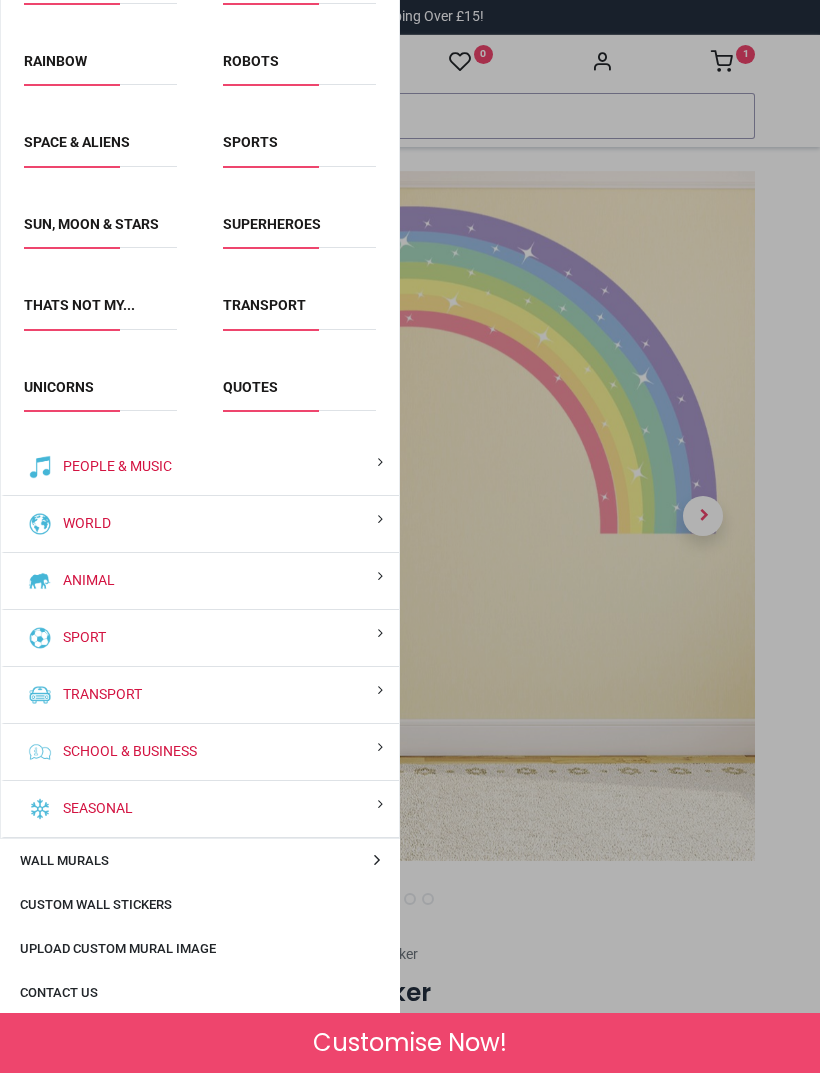 click on "Unicorns" at bounding box center (59, 387) 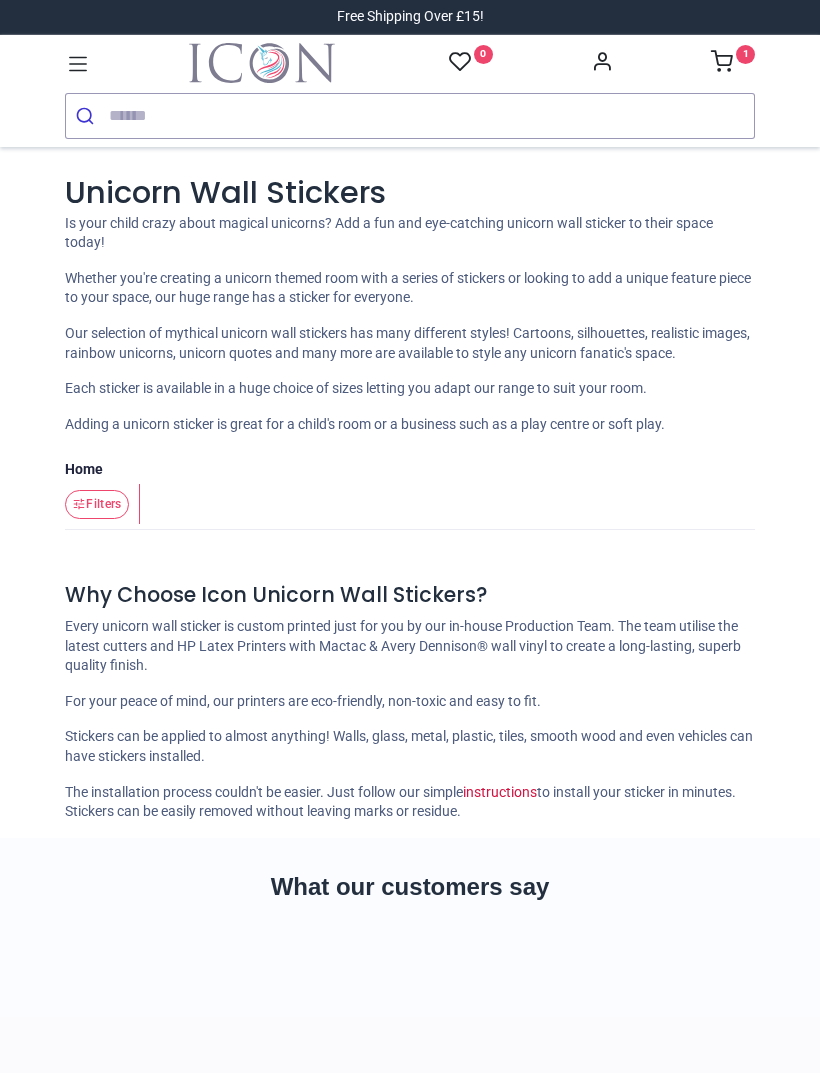 scroll, scrollTop: 0, scrollLeft: 0, axis: both 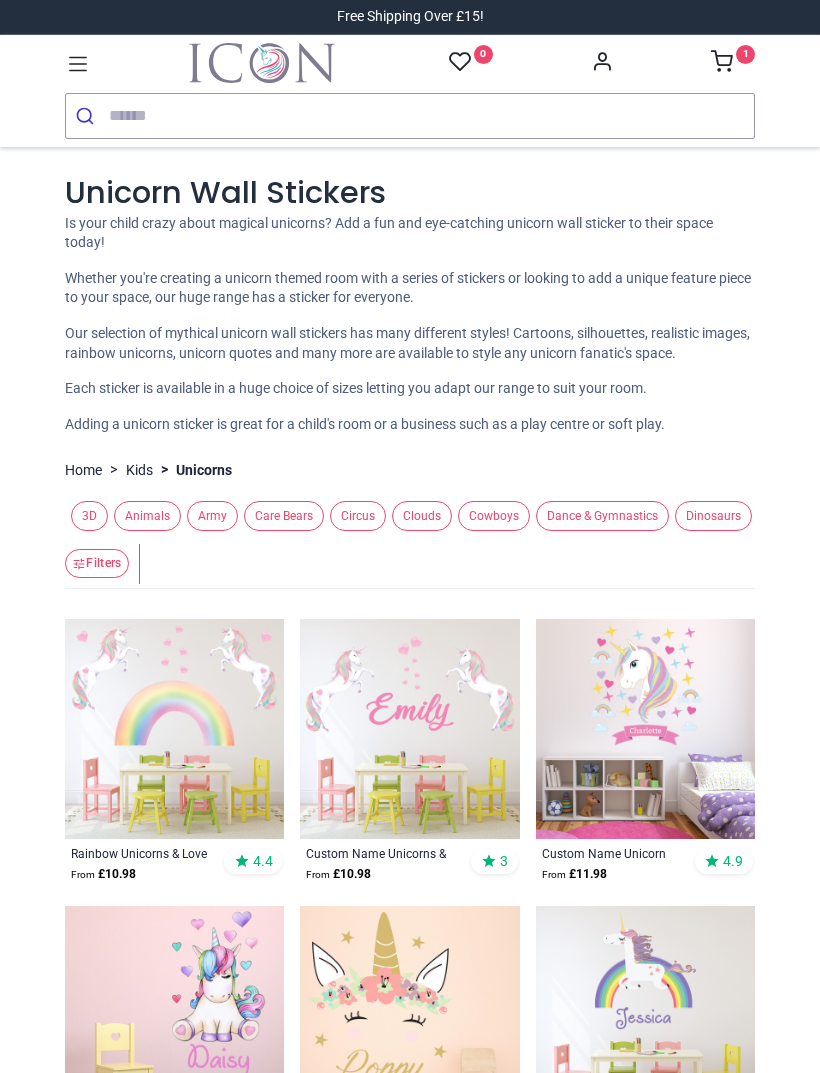 click at bounding box center [722, 61] 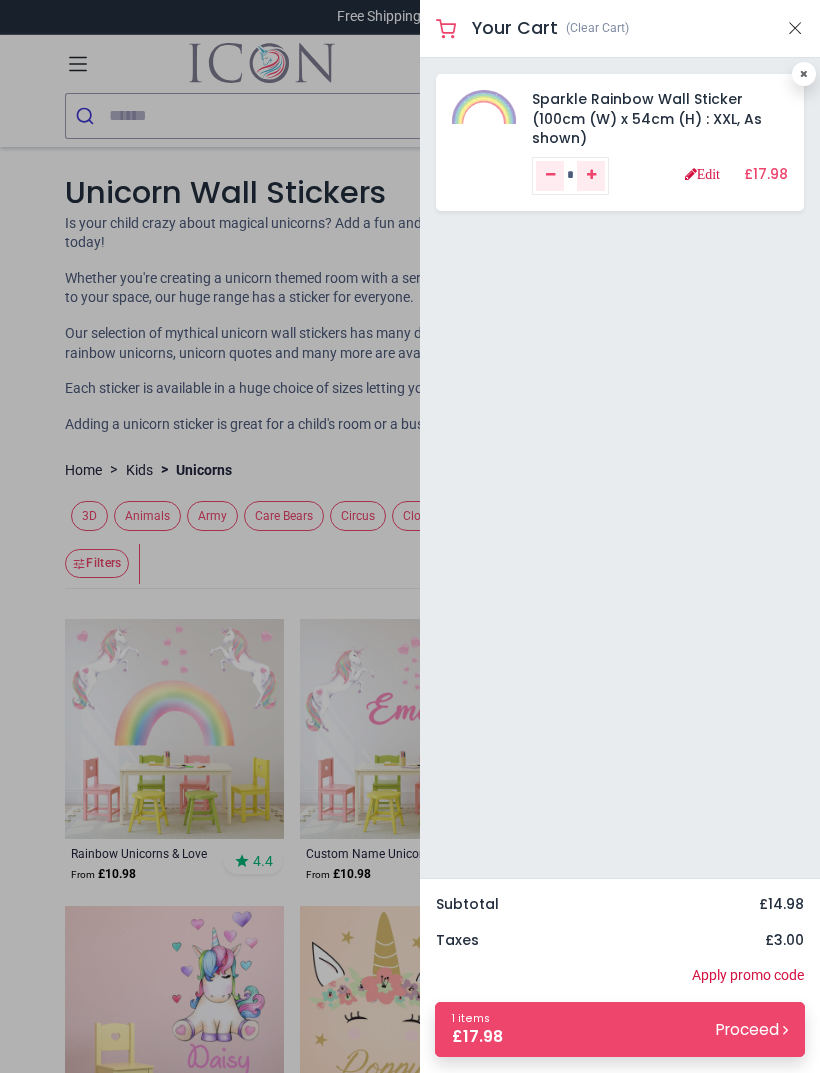 click at bounding box center [795, 28] 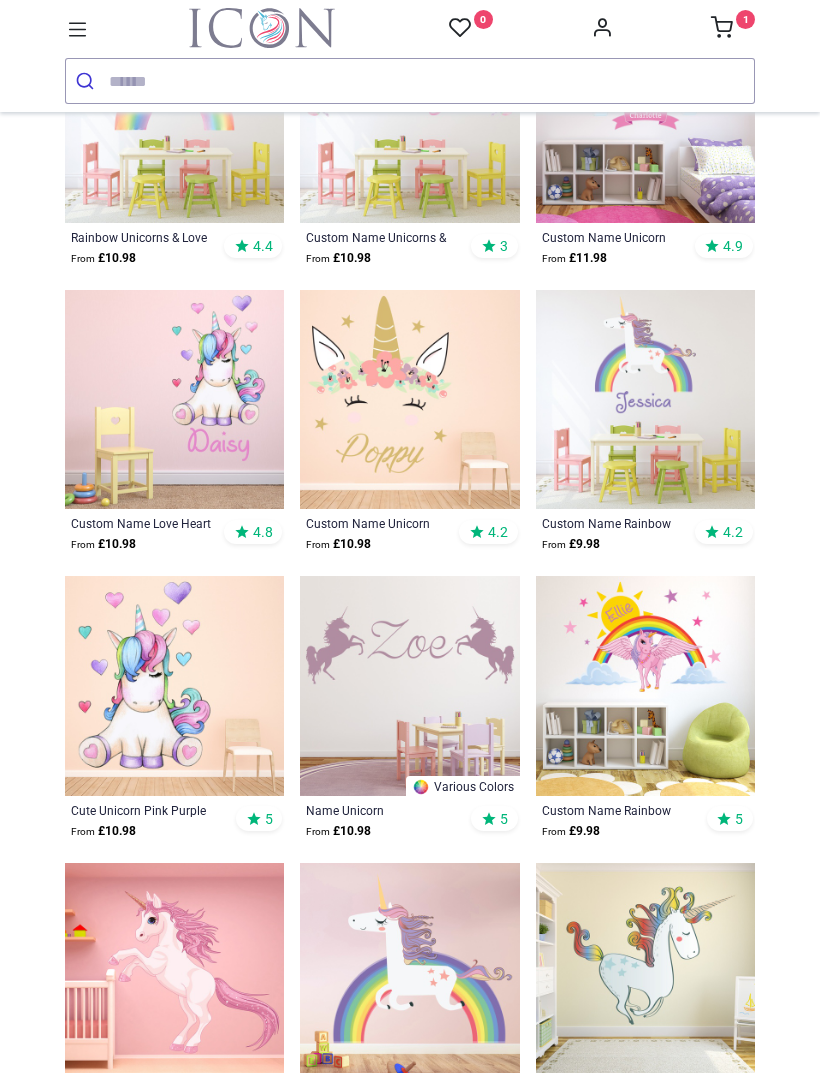 scroll, scrollTop: 585, scrollLeft: 0, axis: vertical 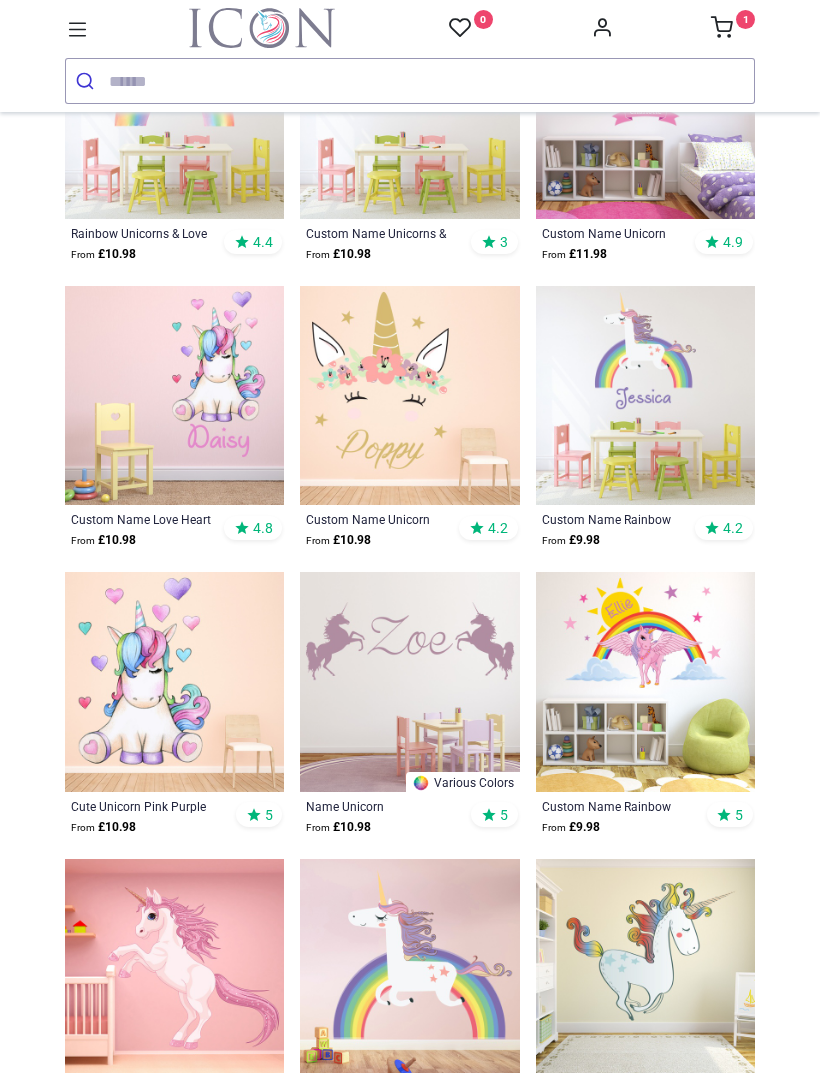 click at bounding box center (722, 27) 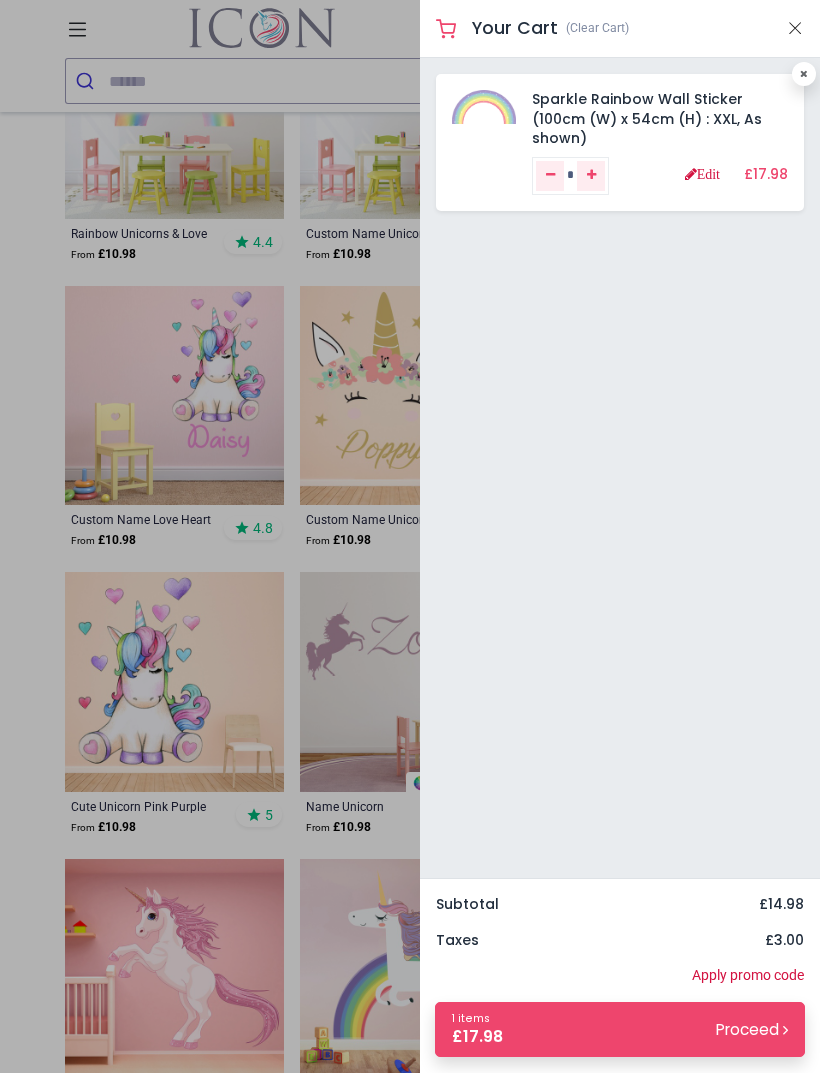 click on "Proceed" at bounding box center (752, 1029) 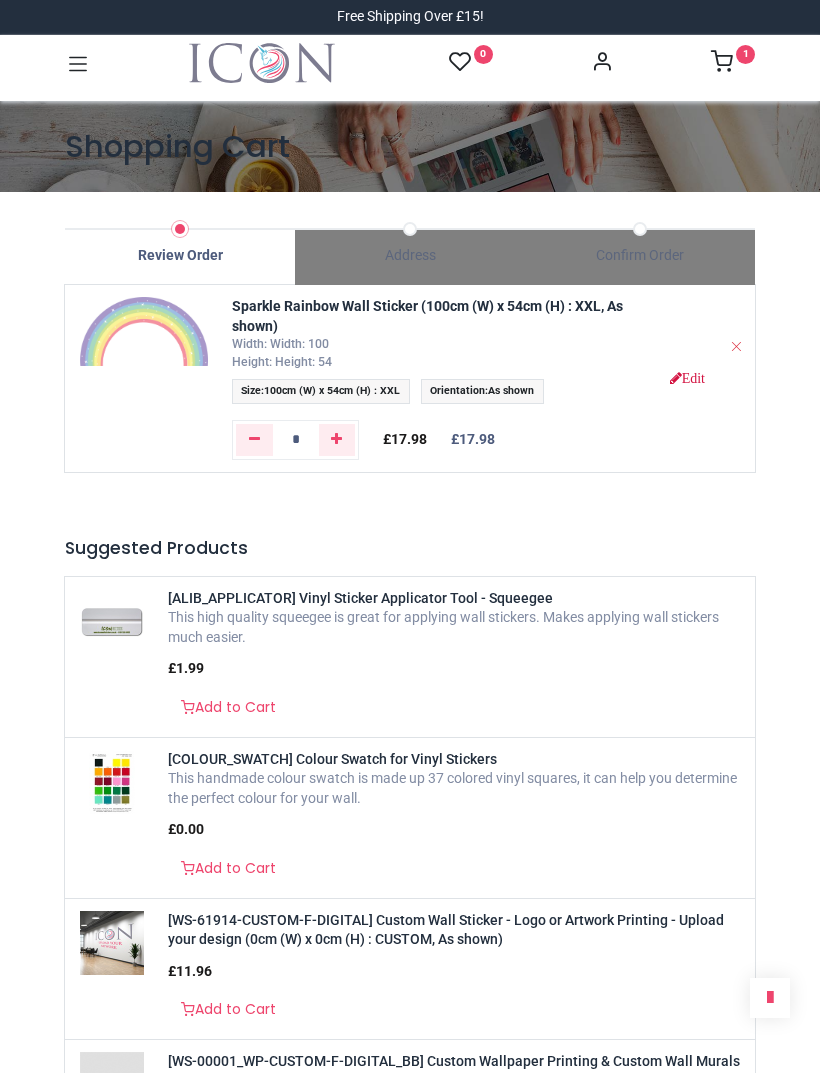 scroll, scrollTop: 0, scrollLeft: 0, axis: both 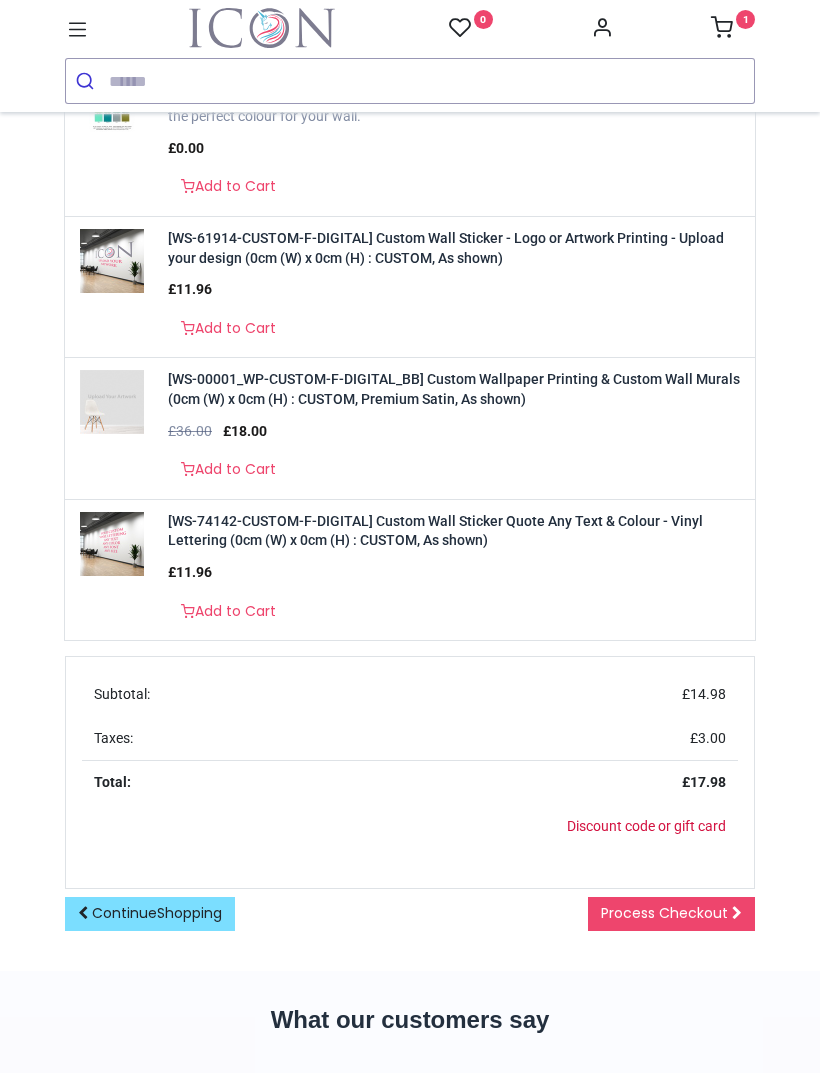 click on "Process Checkout" at bounding box center [664, 913] 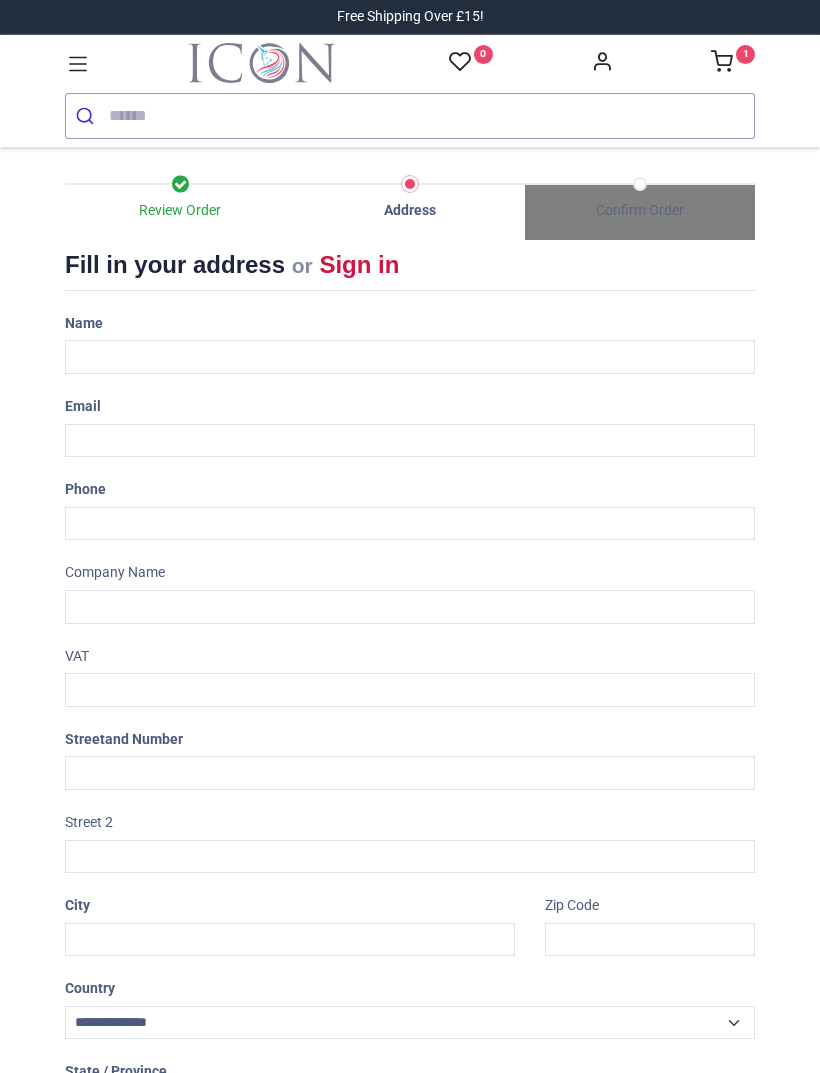 scroll, scrollTop: 0, scrollLeft: 0, axis: both 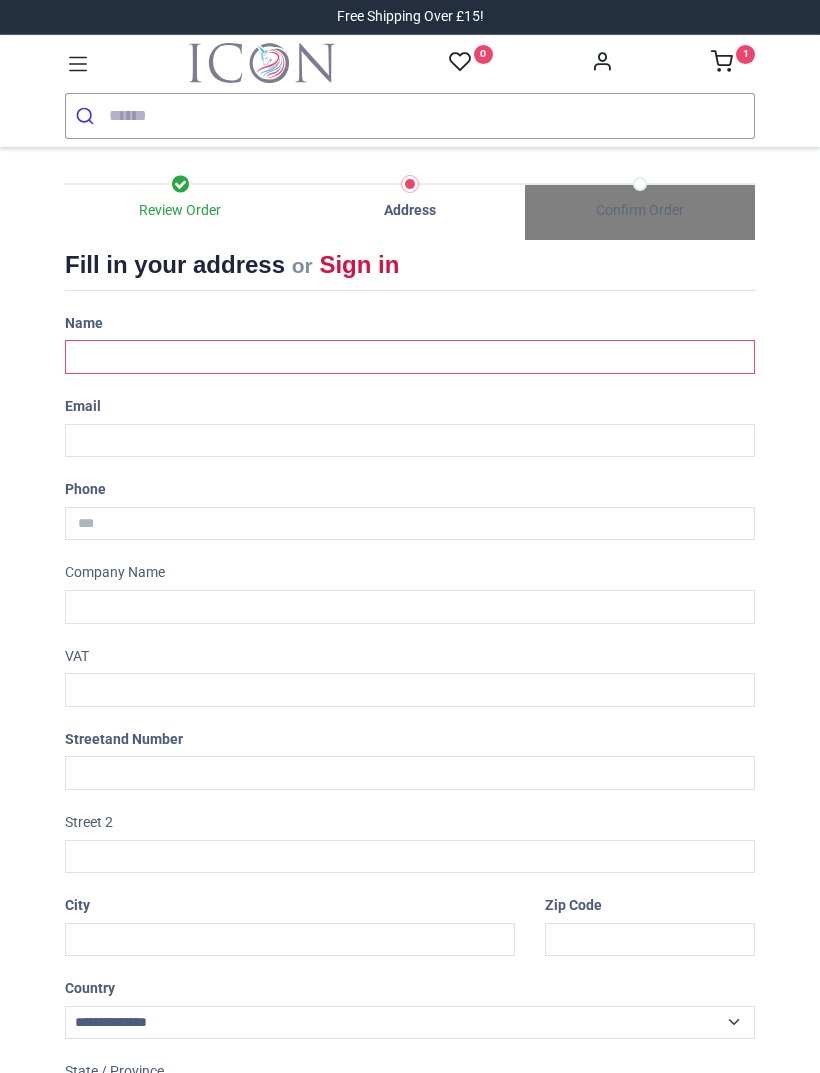 click at bounding box center (410, 357) 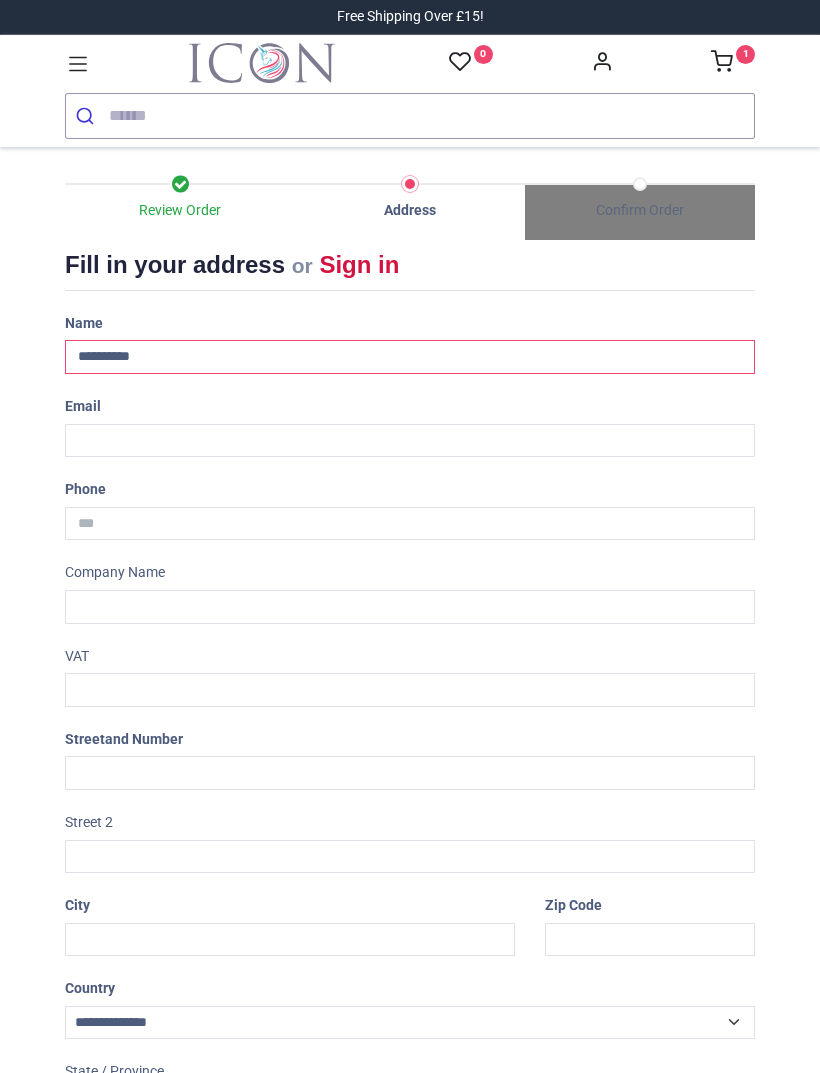 type on "**********" 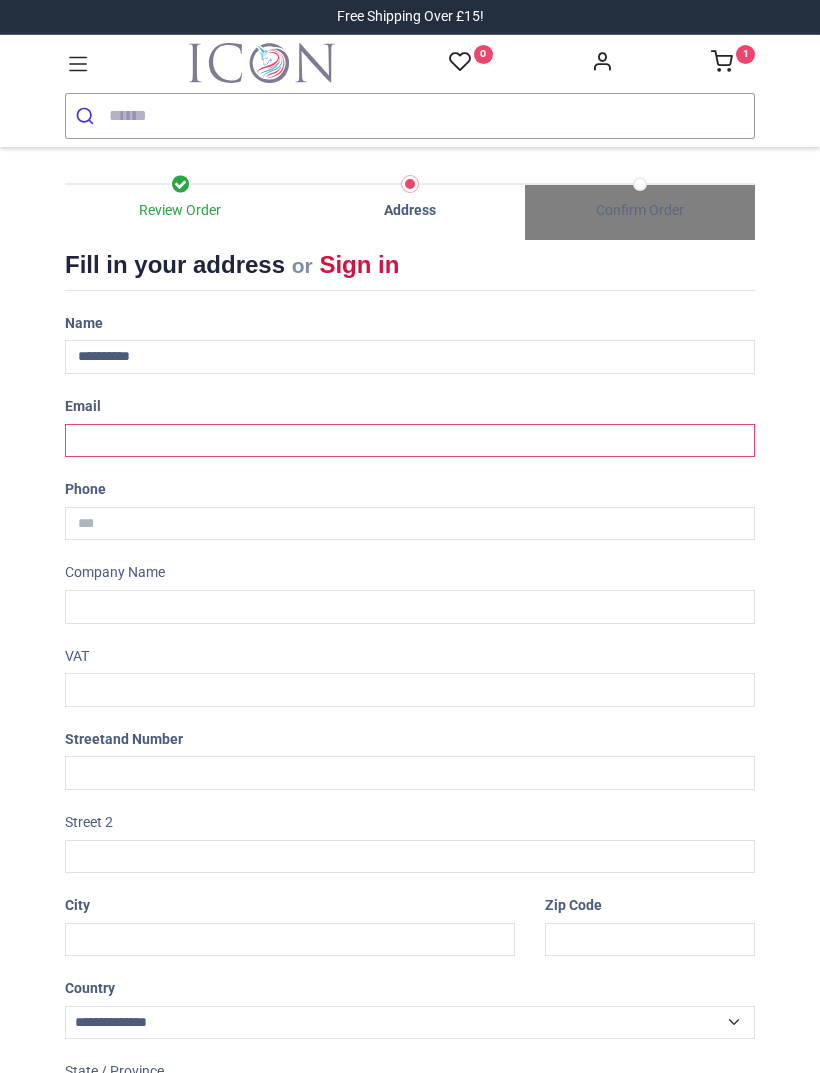 click at bounding box center [410, 441] 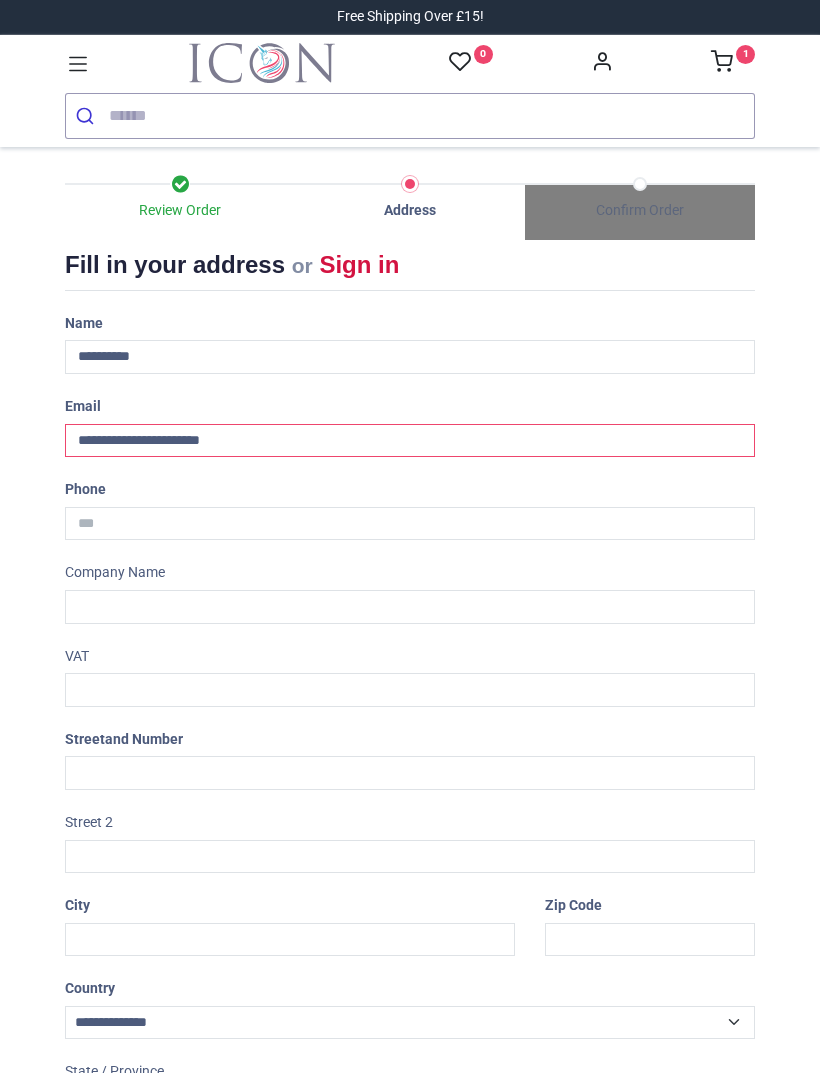 type on "**********" 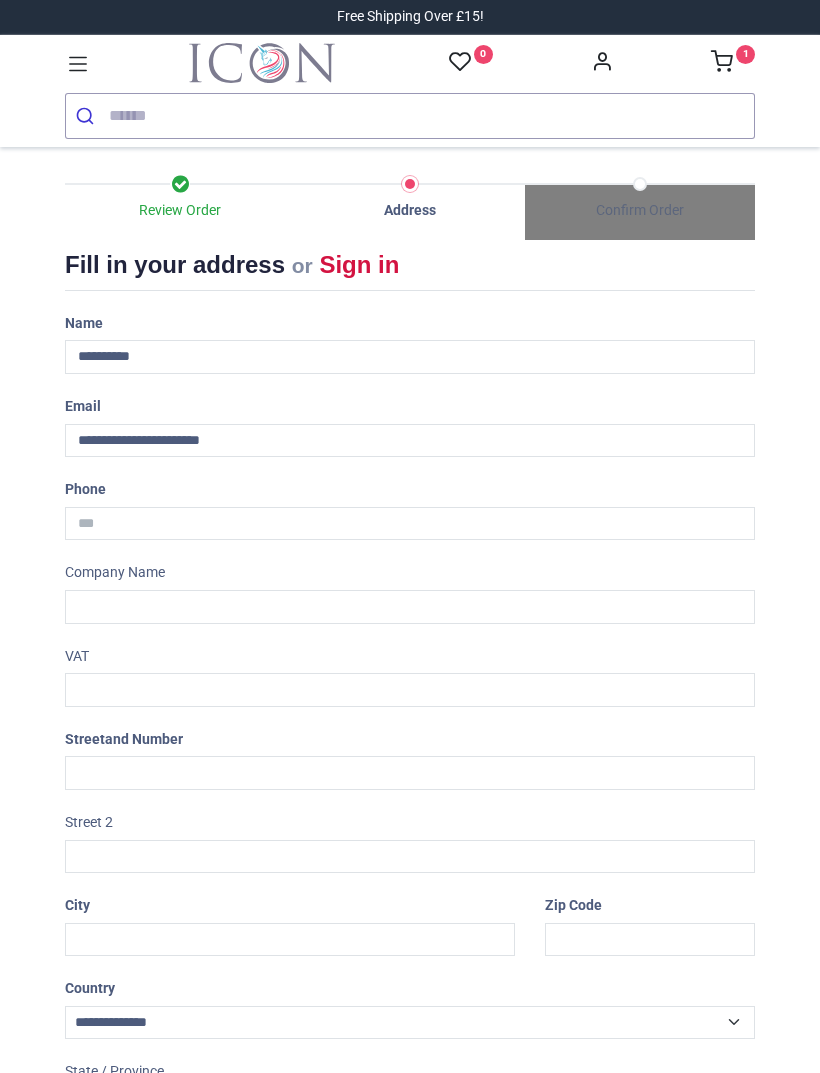 click at bounding box center [410, 524] 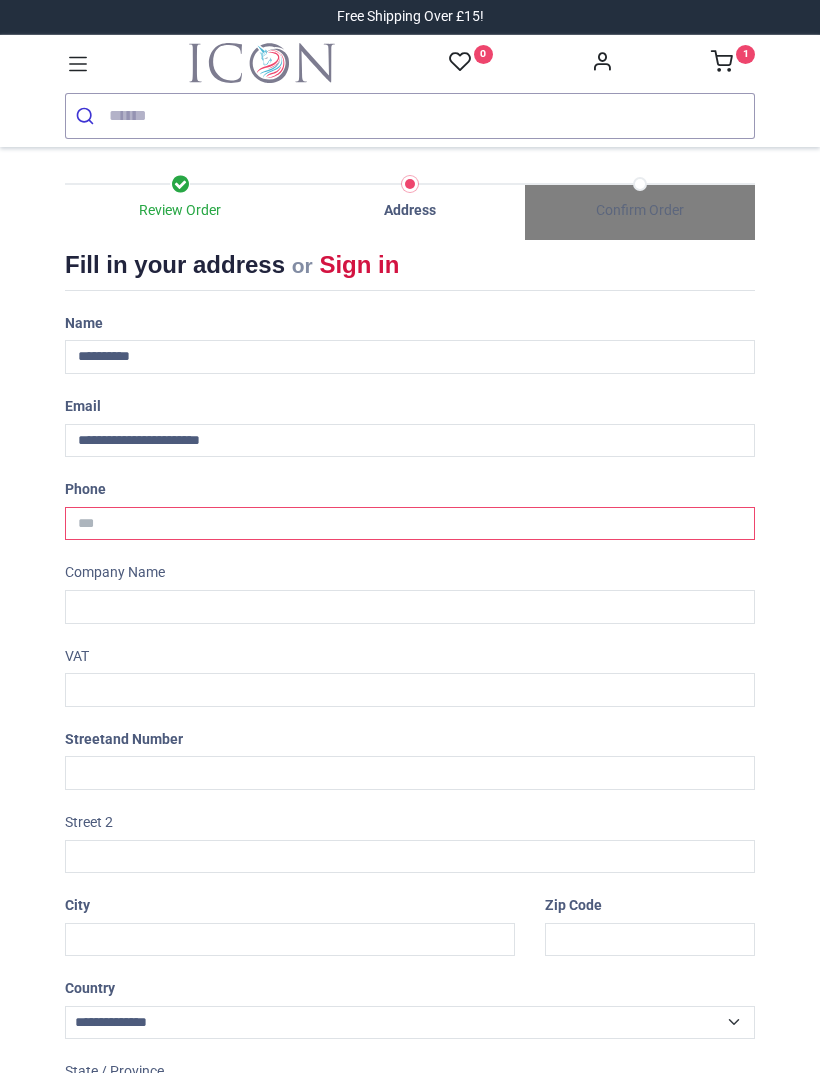 type on "*" 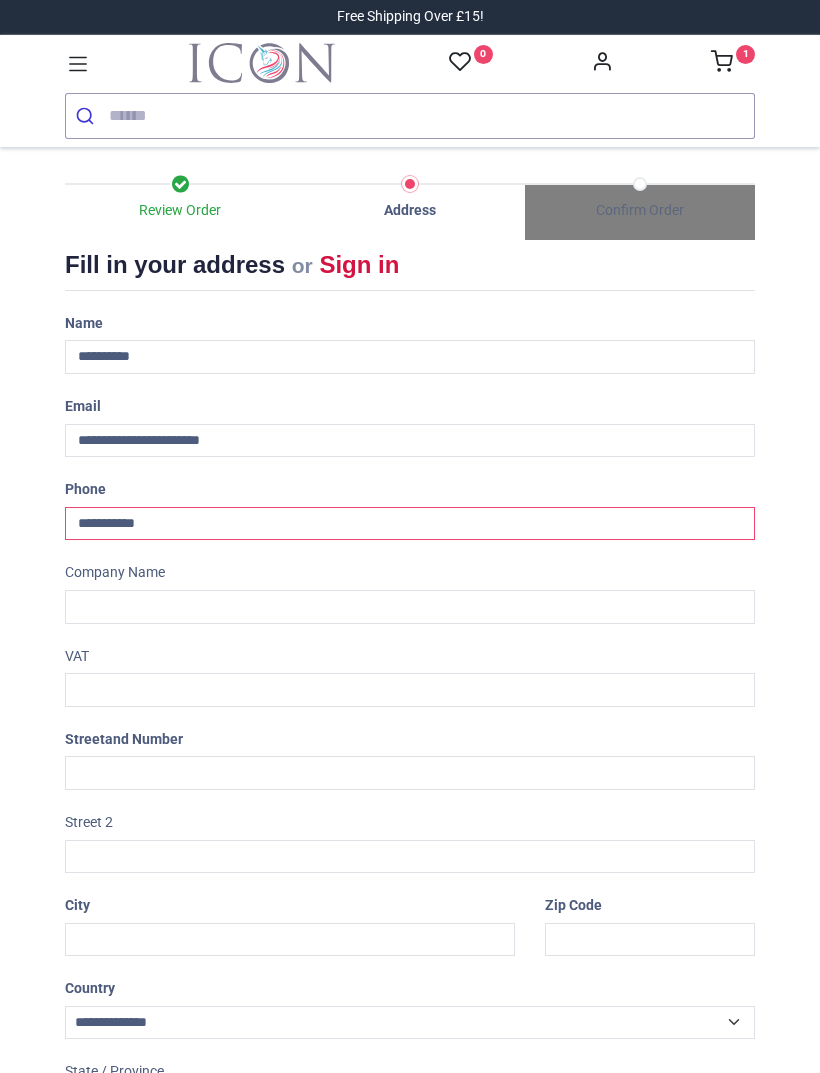 type on "**********" 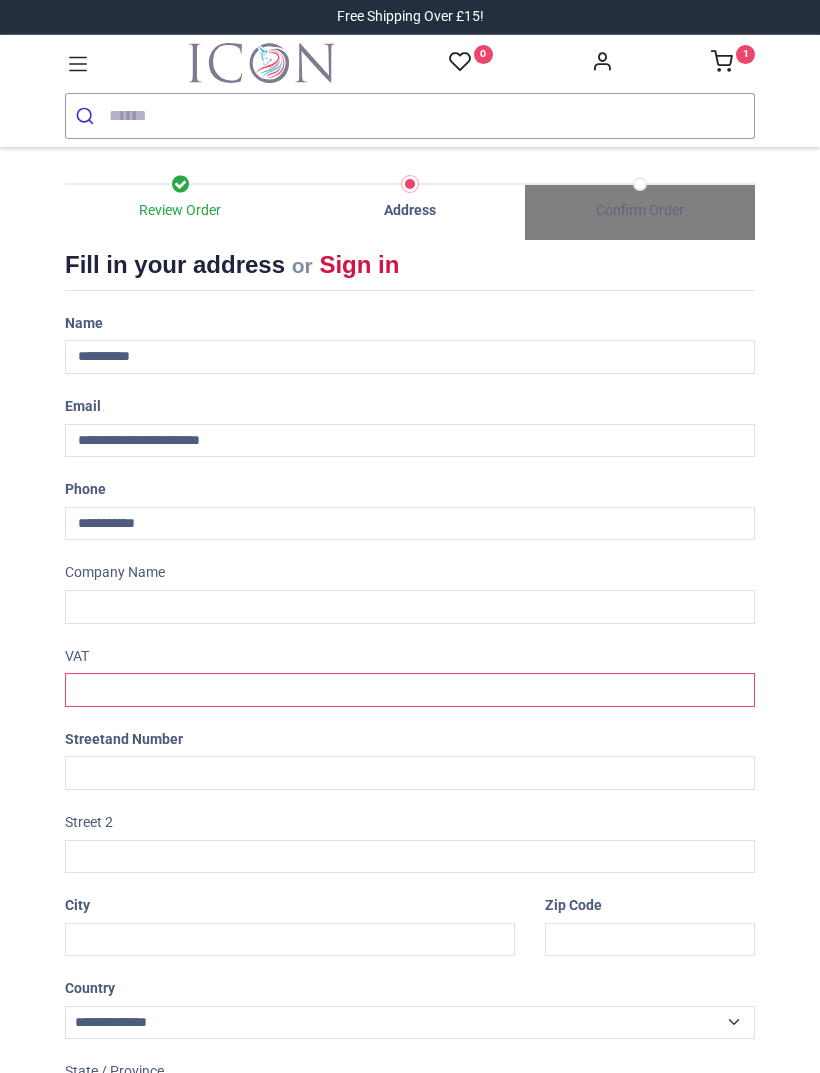 click at bounding box center (410, 690) 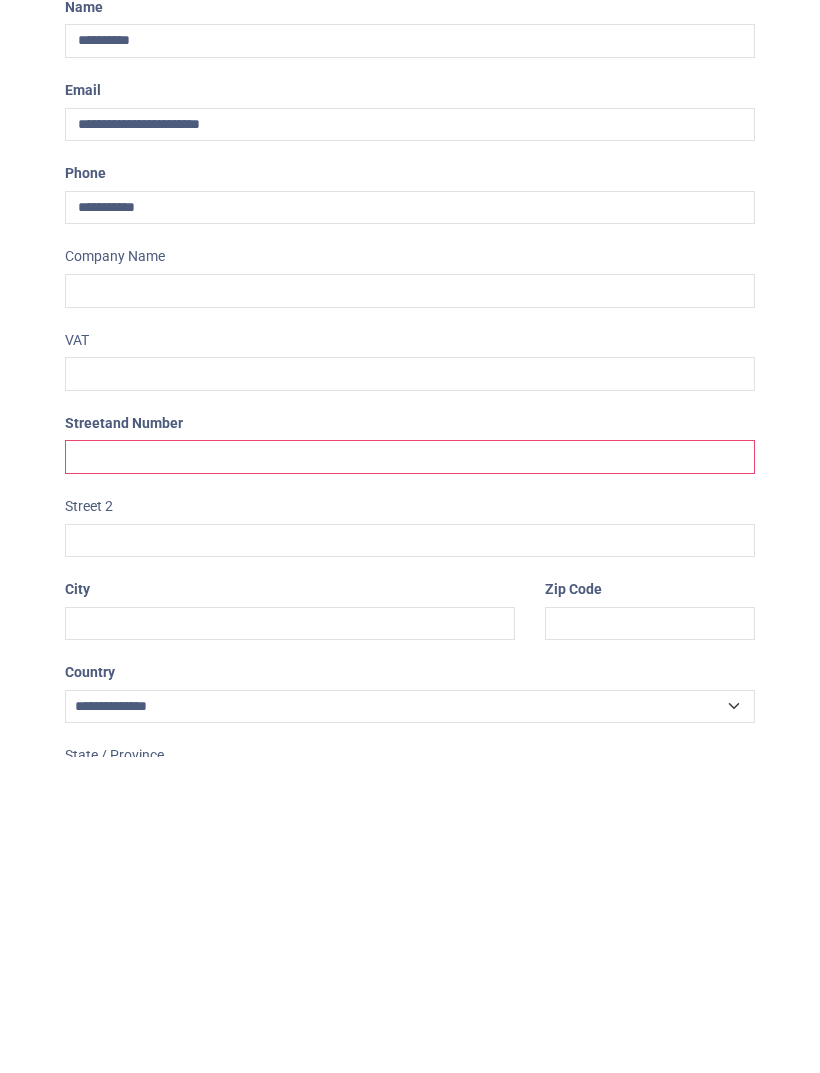 click at bounding box center [410, 773] 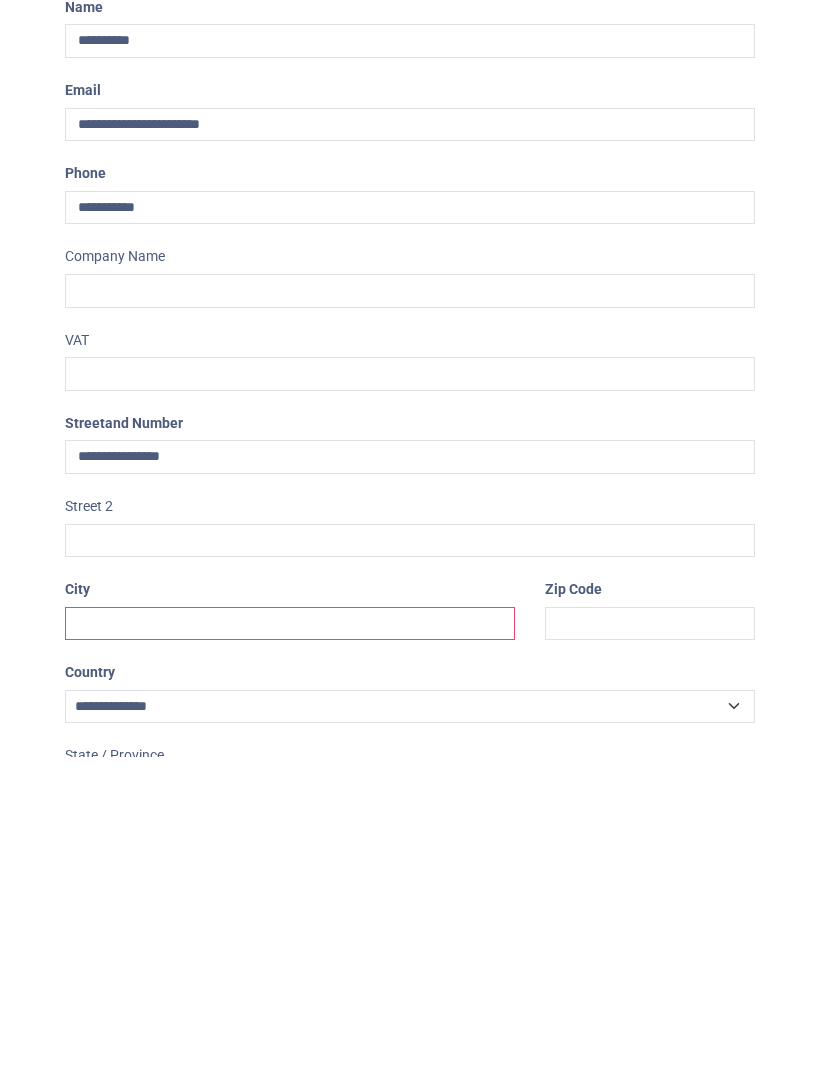 type on "**********" 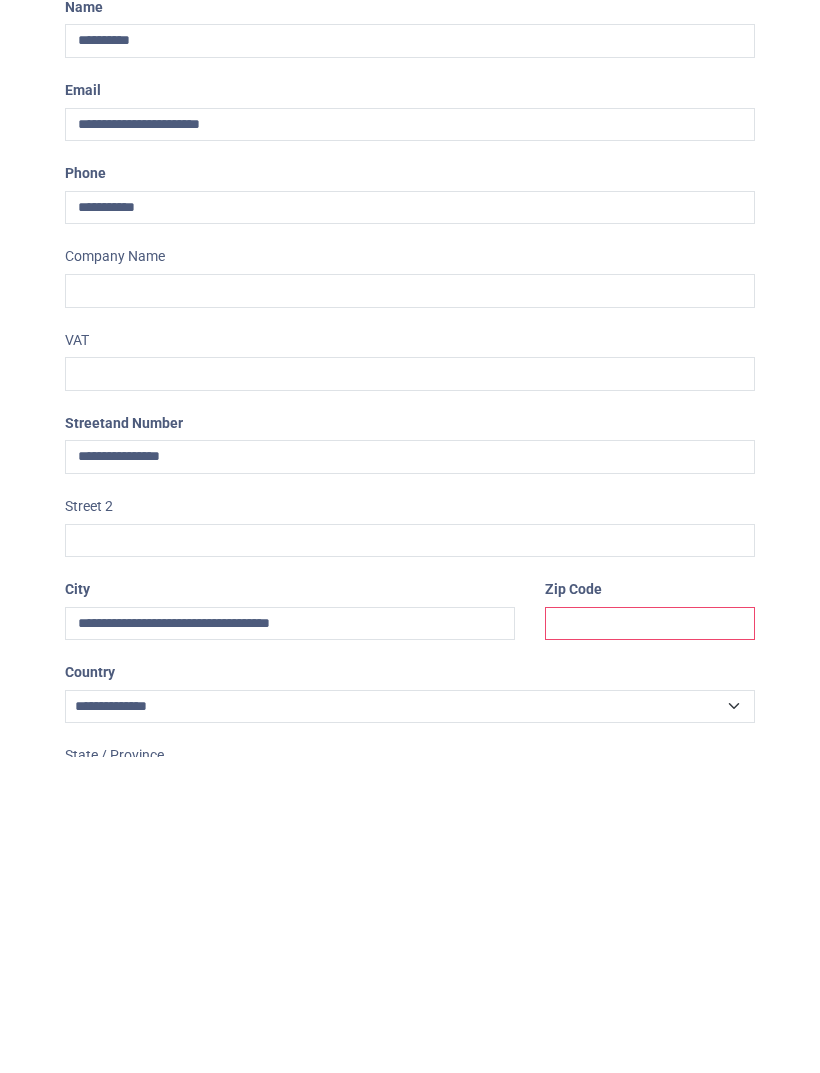 type on "********" 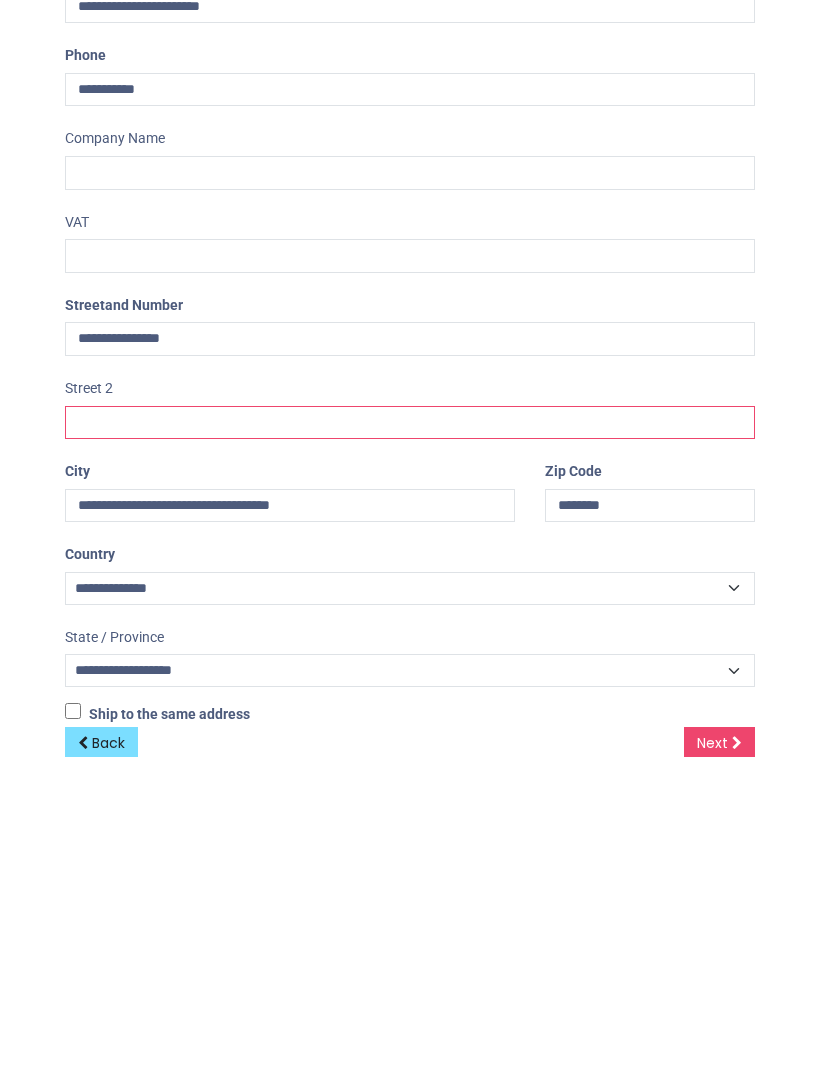 scroll, scrollTop: 120, scrollLeft: 0, axis: vertical 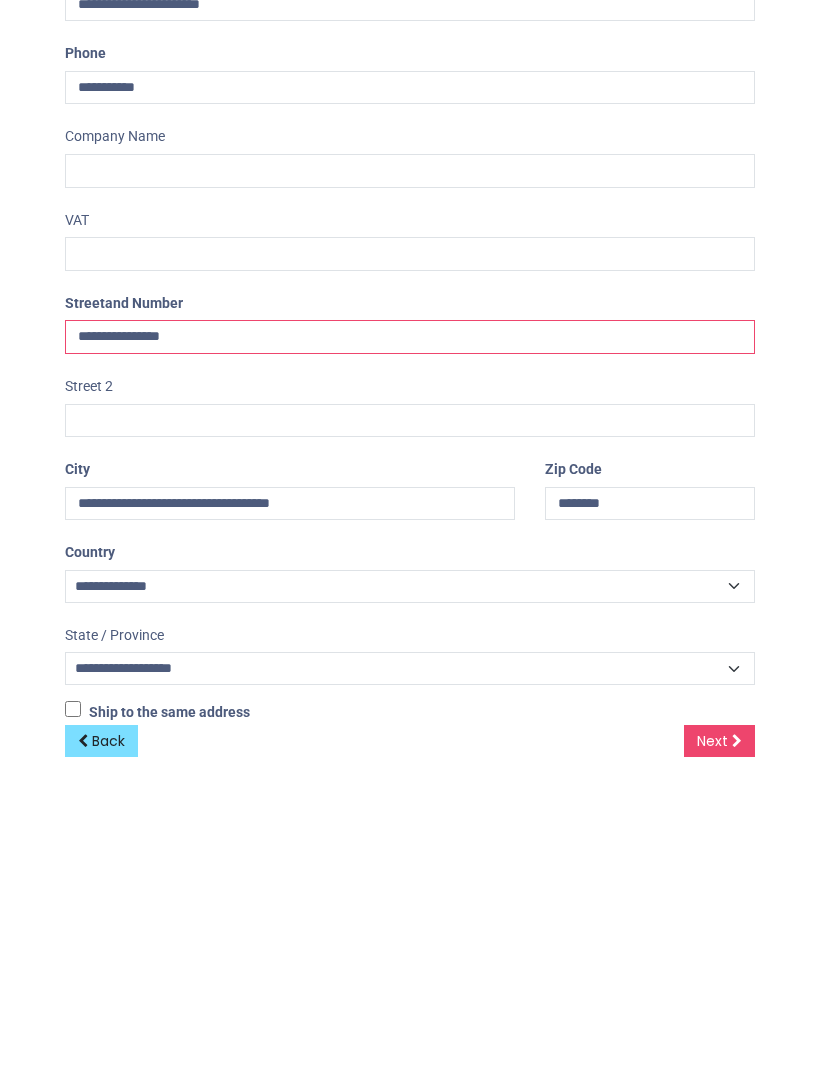 click on "**********" at bounding box center [410, 653] 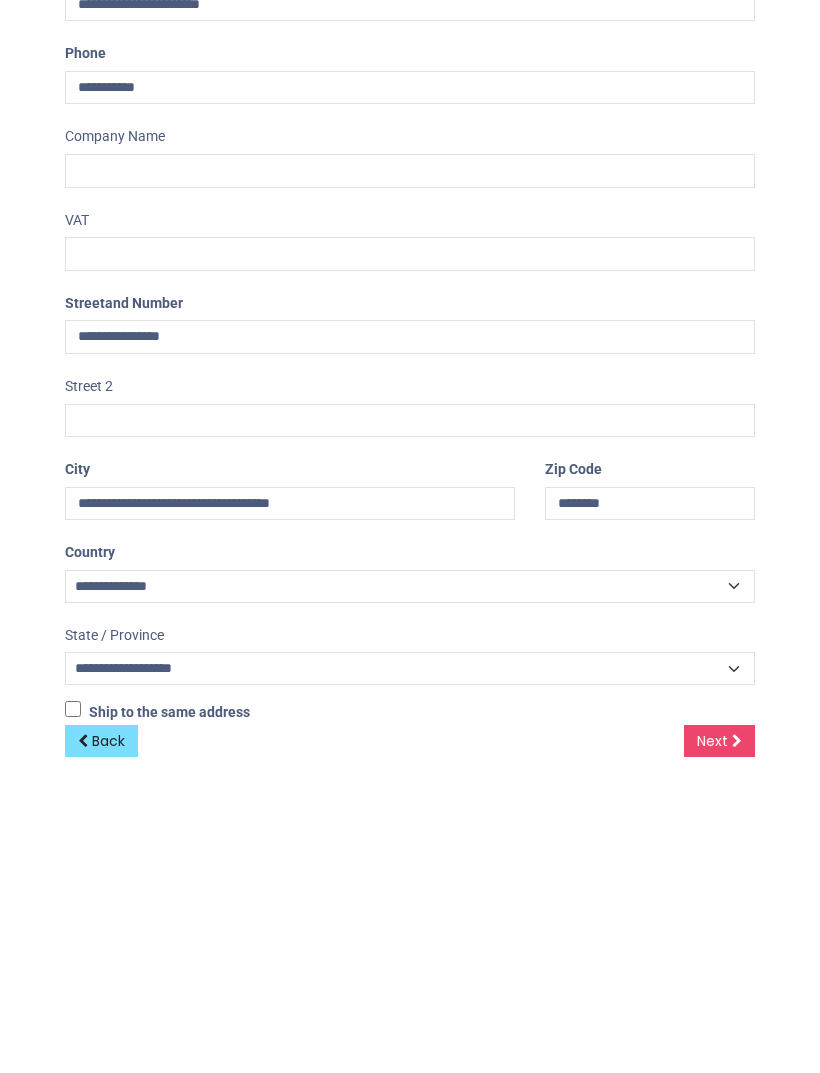 click on "**********" at bounding box center (410, 902) 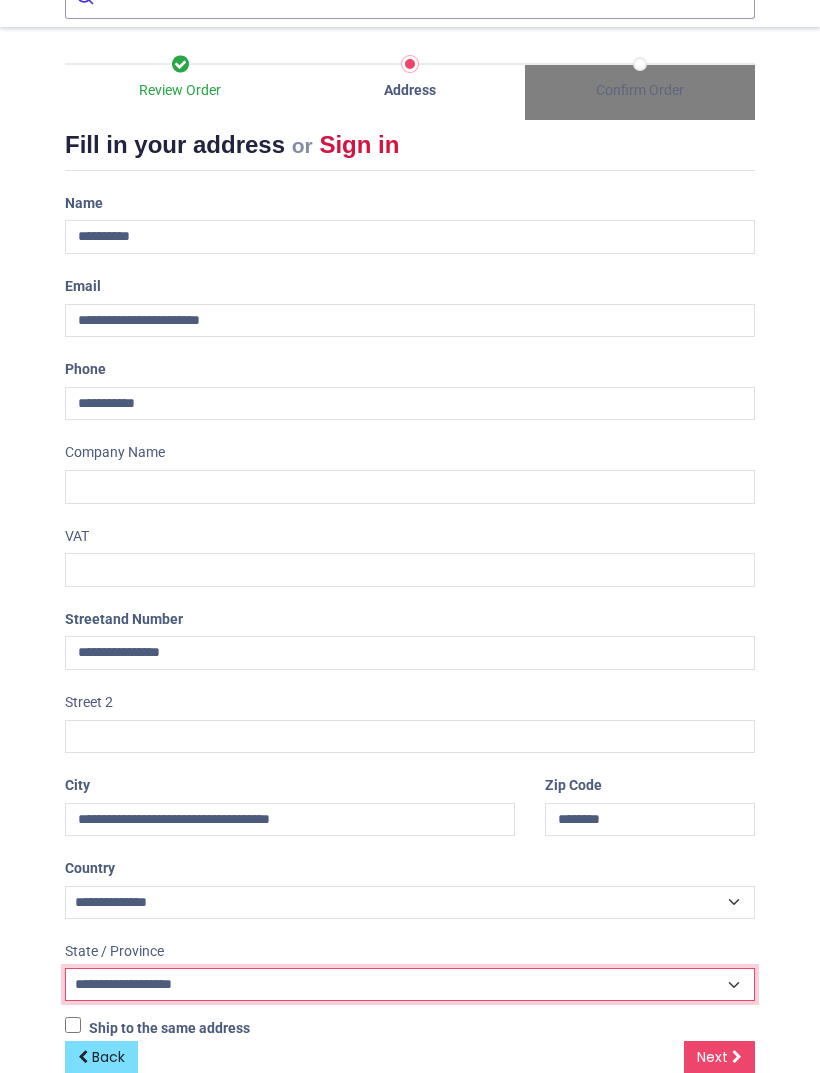 click on "**********" at bounding box center [410, 984] 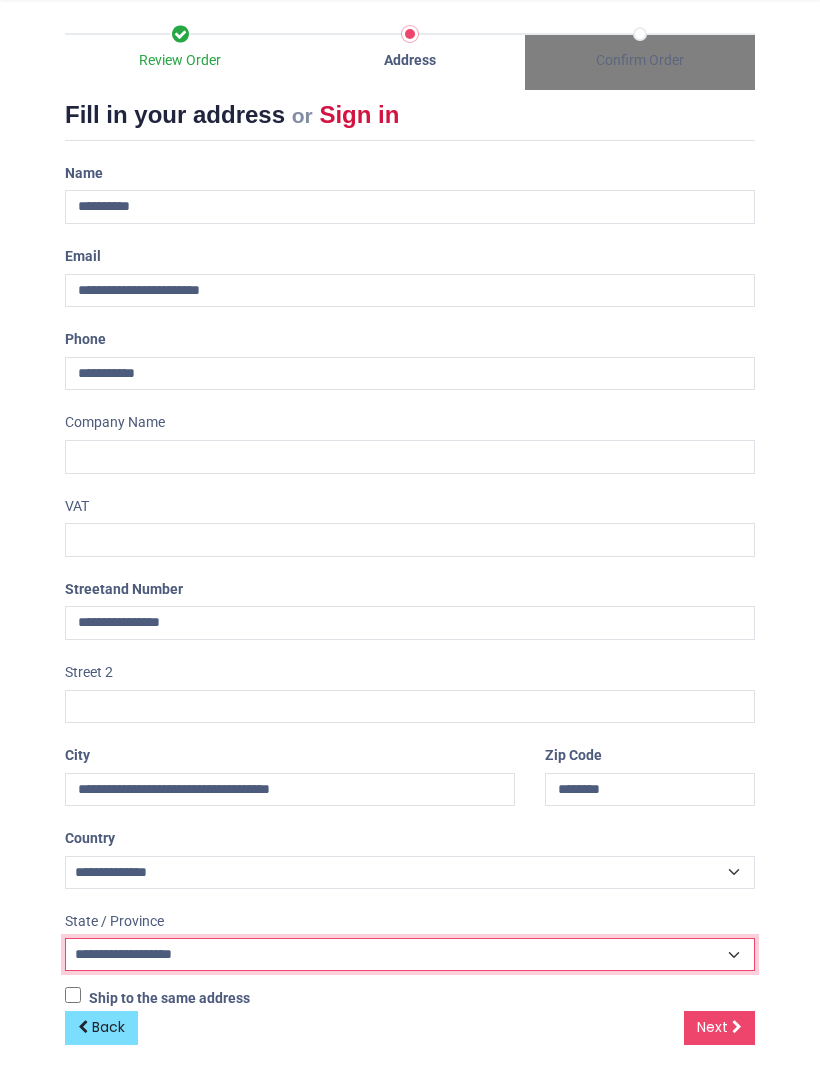 scroll, scrollTop: 149, scrollLeft: 0, axis: vertical 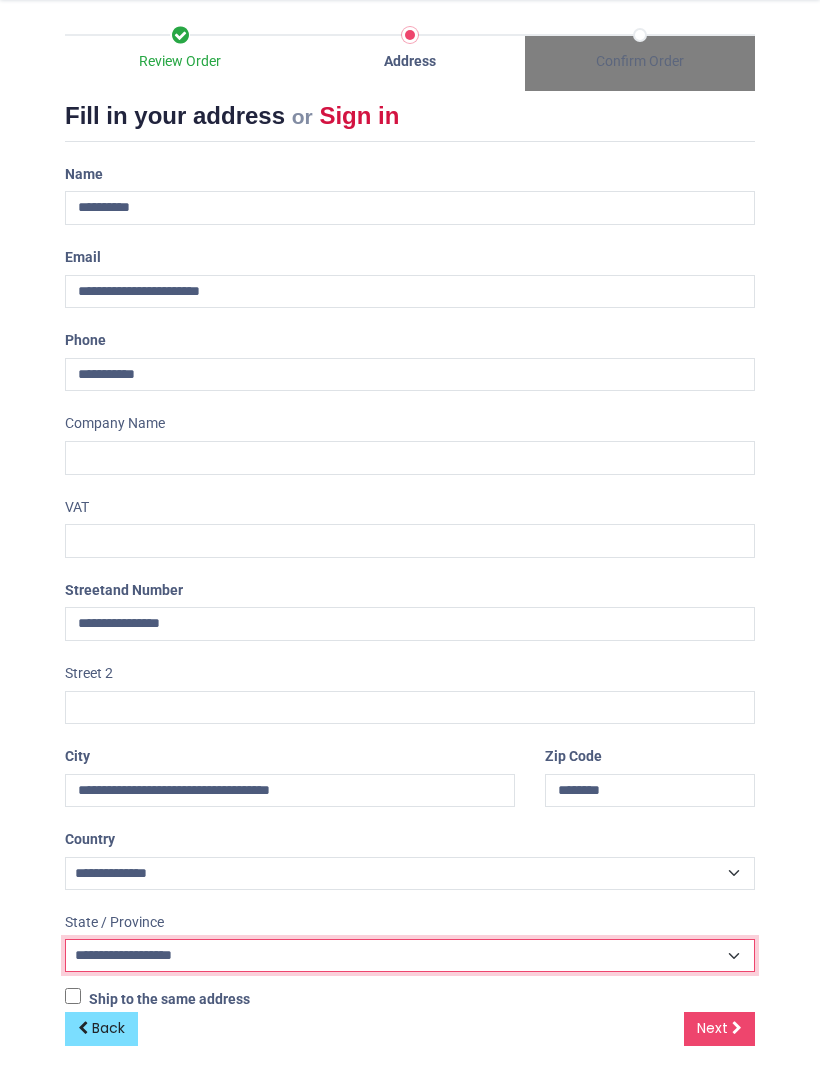 click on "**********" at bounding box center (410, 955) 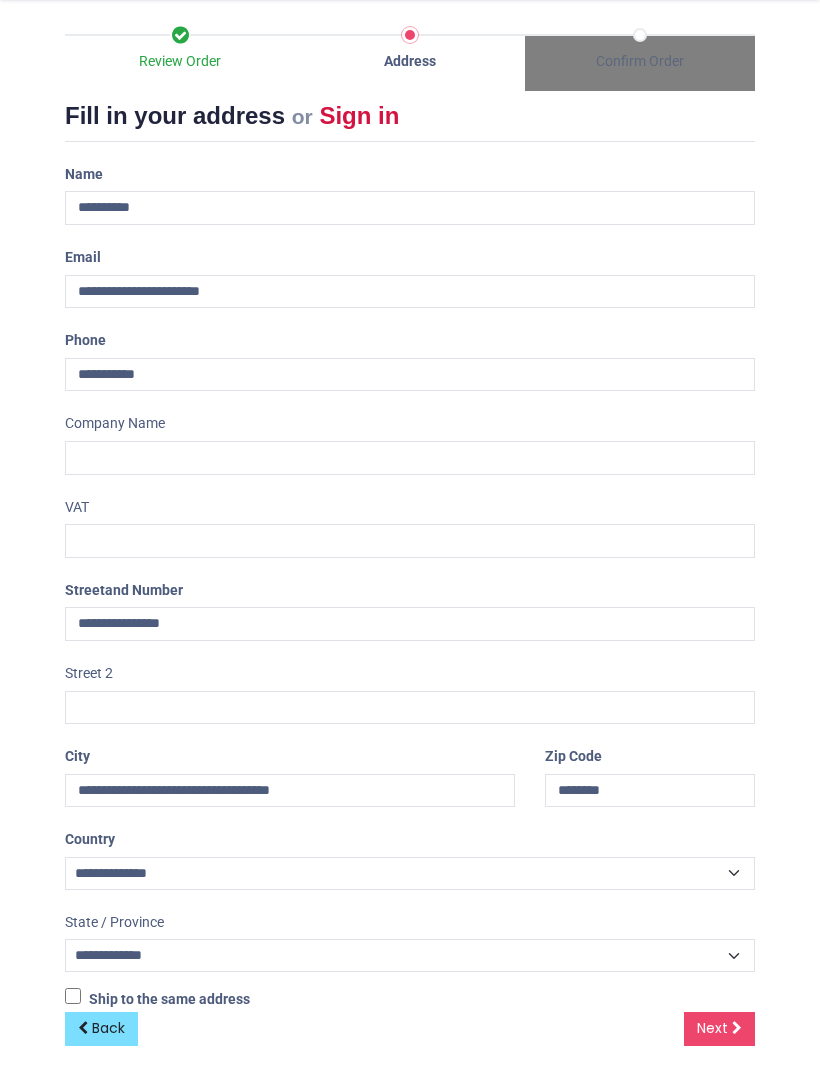 click on "Next" at bounding box center (719, 1029) 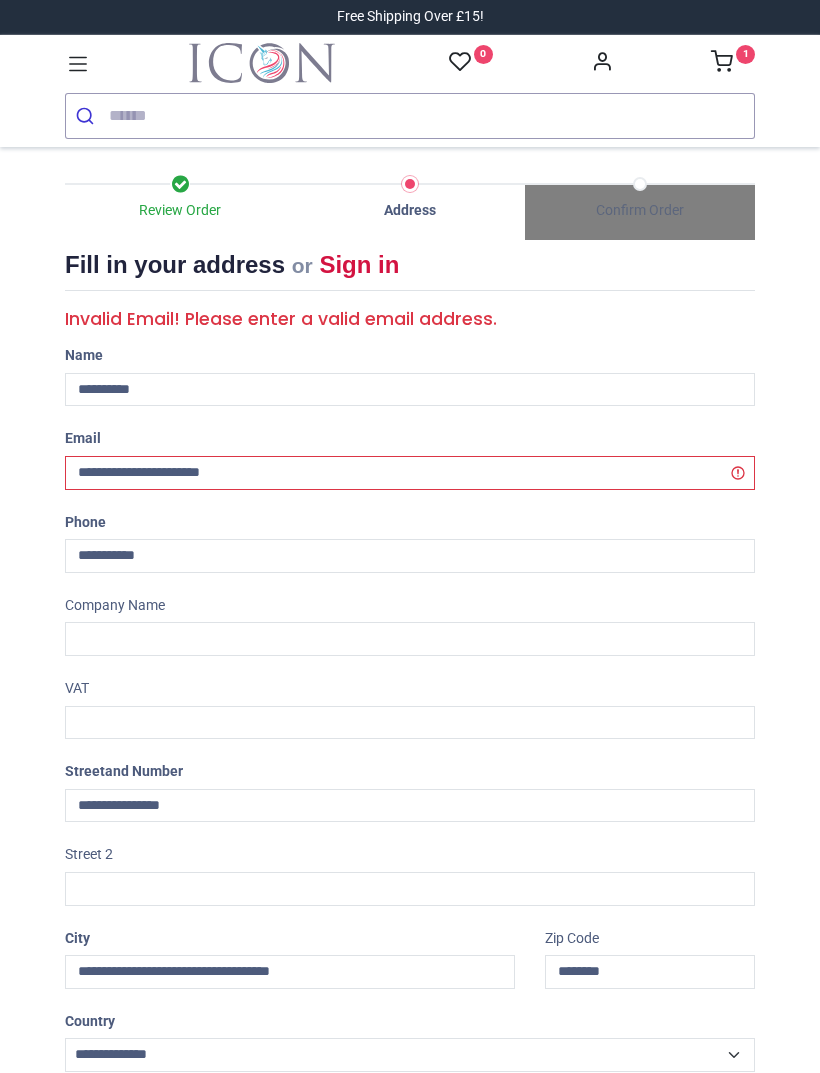 scroll, scrollTop: 0, scrollLeft: 0, axis: both 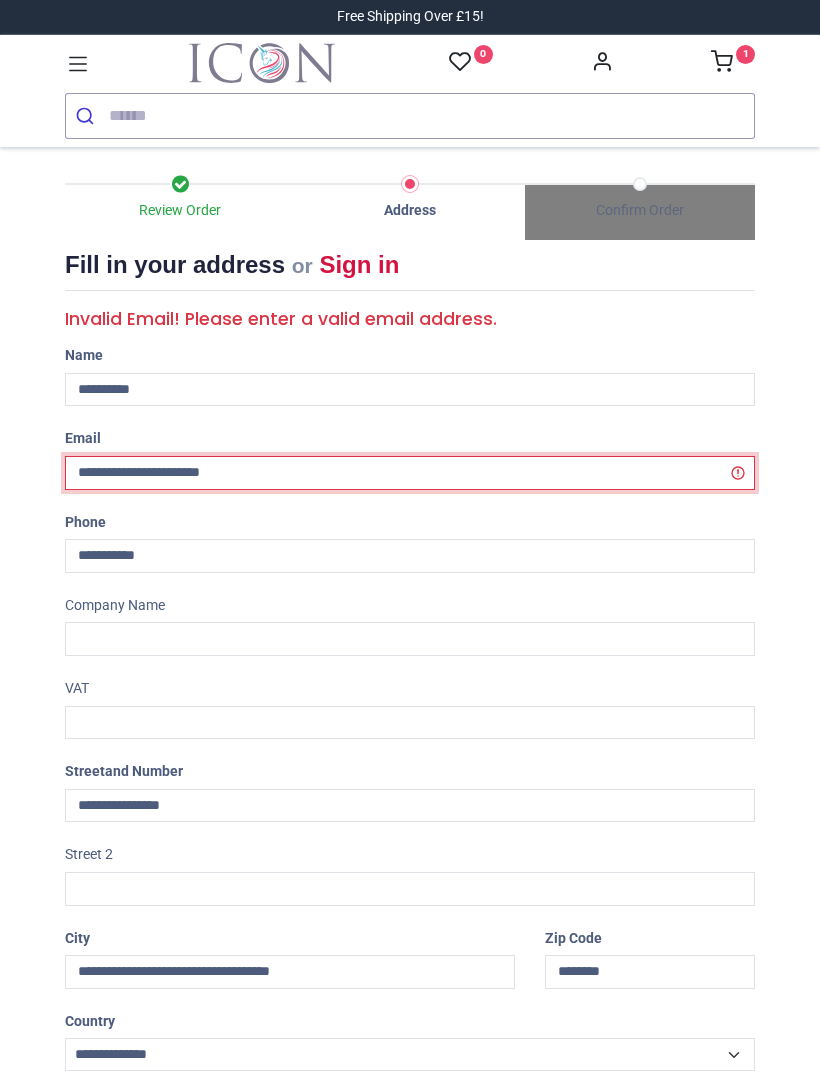 click on "**********" at bounding box center [410, 473] 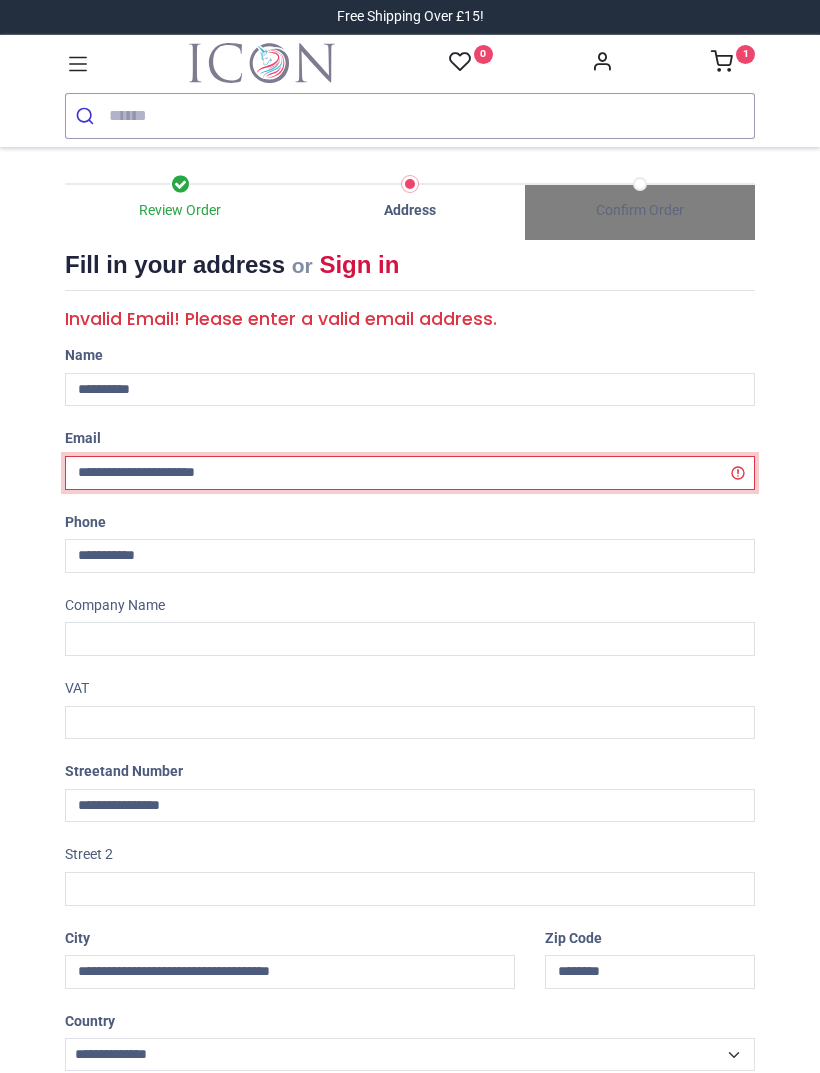 type on "**********" 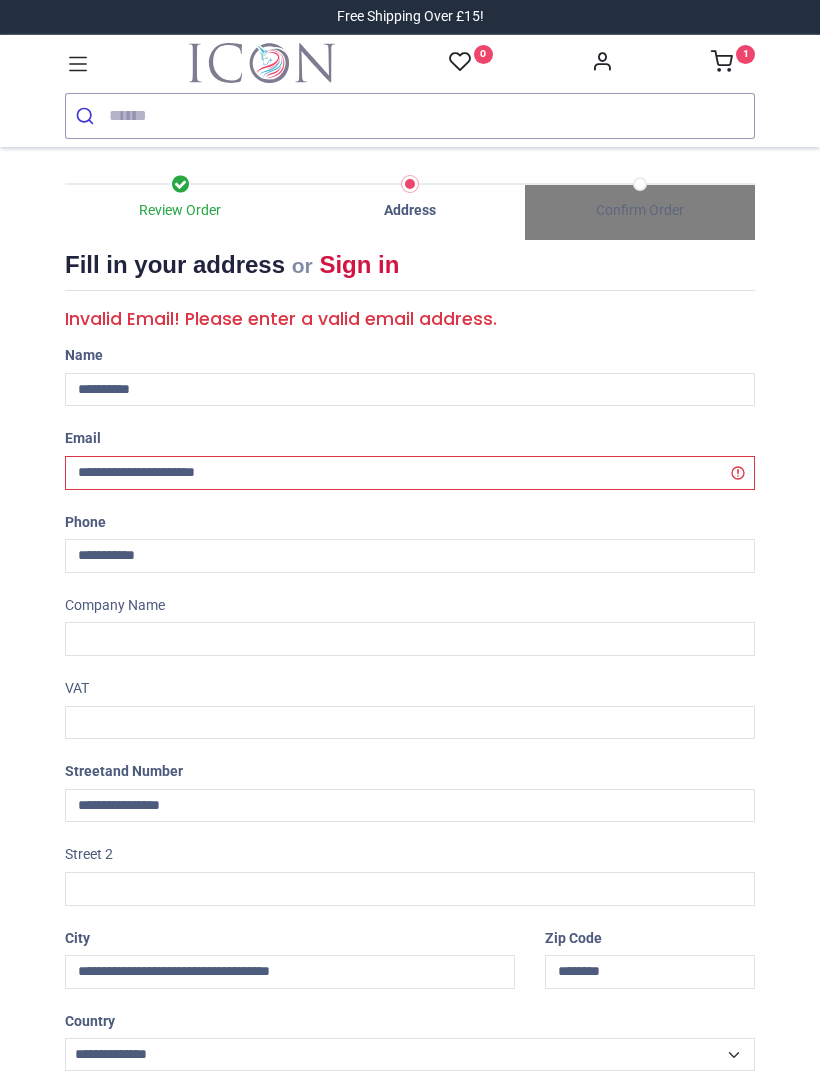click on "Review Order
Address
Confirm Order
Your order:    £  17.98 Product Price" at bounding box center (410, 707) 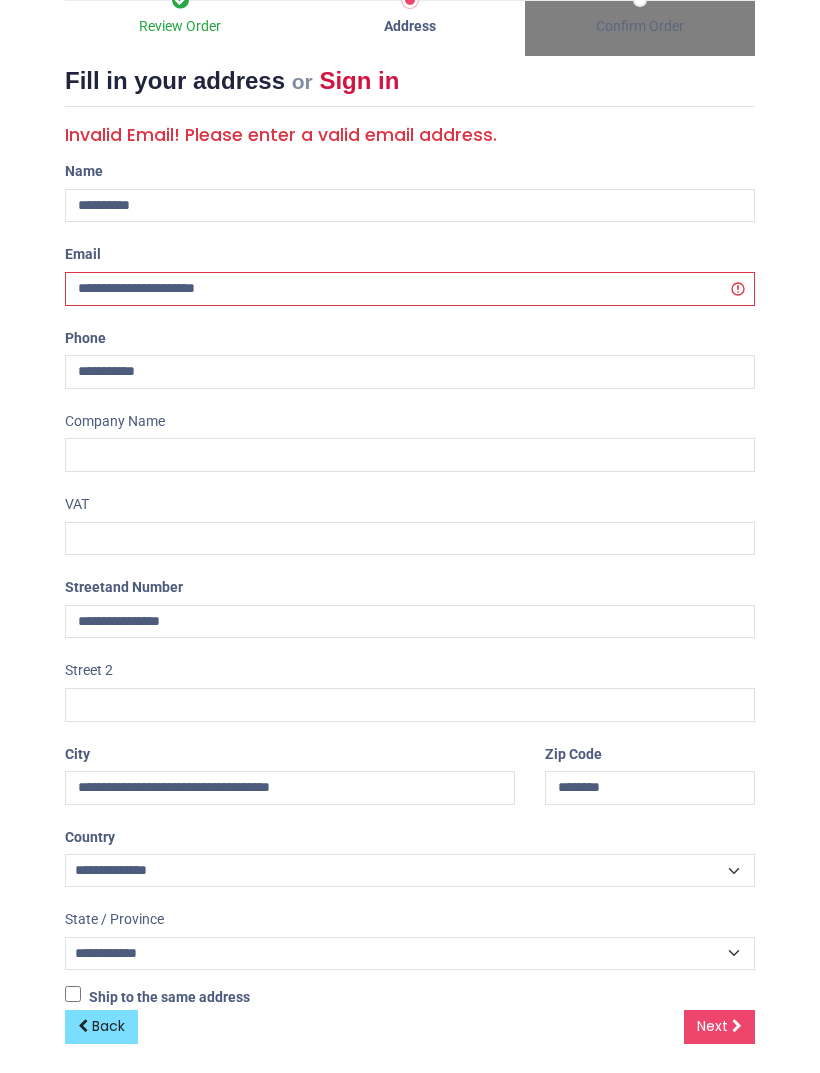 scroll, scrollTop: 182, scrollLeft: 0, axis: vertical 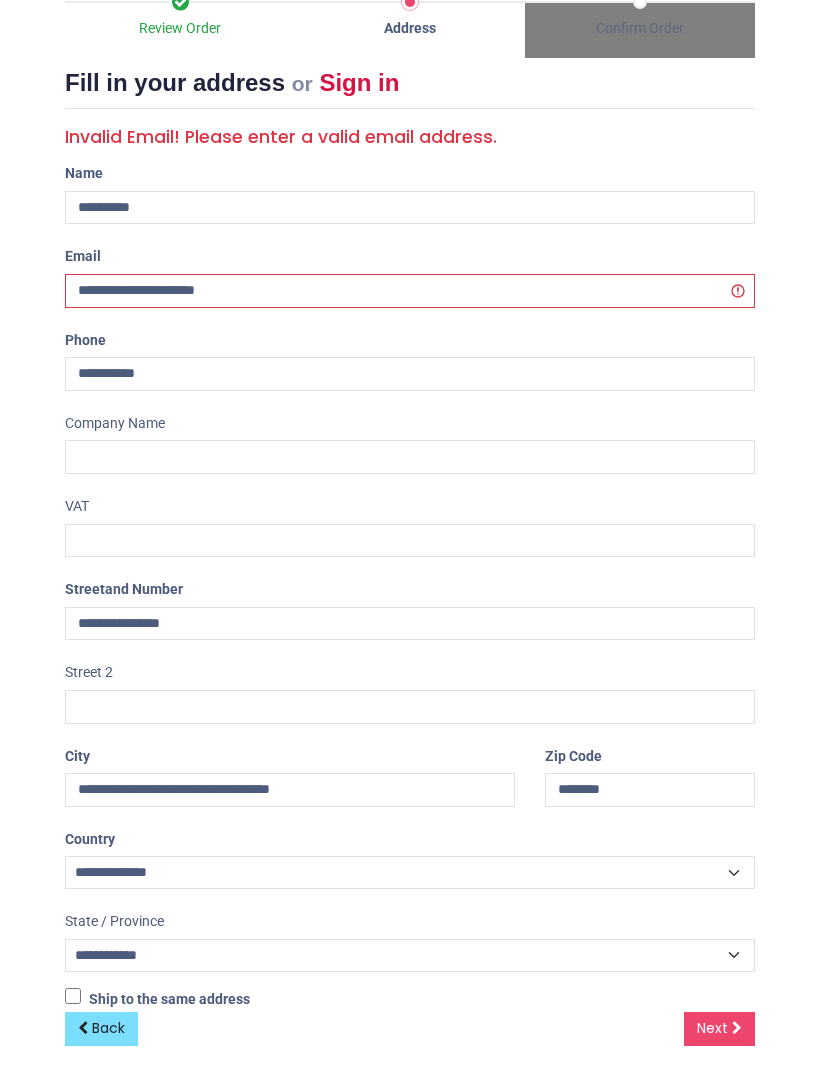 click on "Next" at bounding box center (712, 1028) 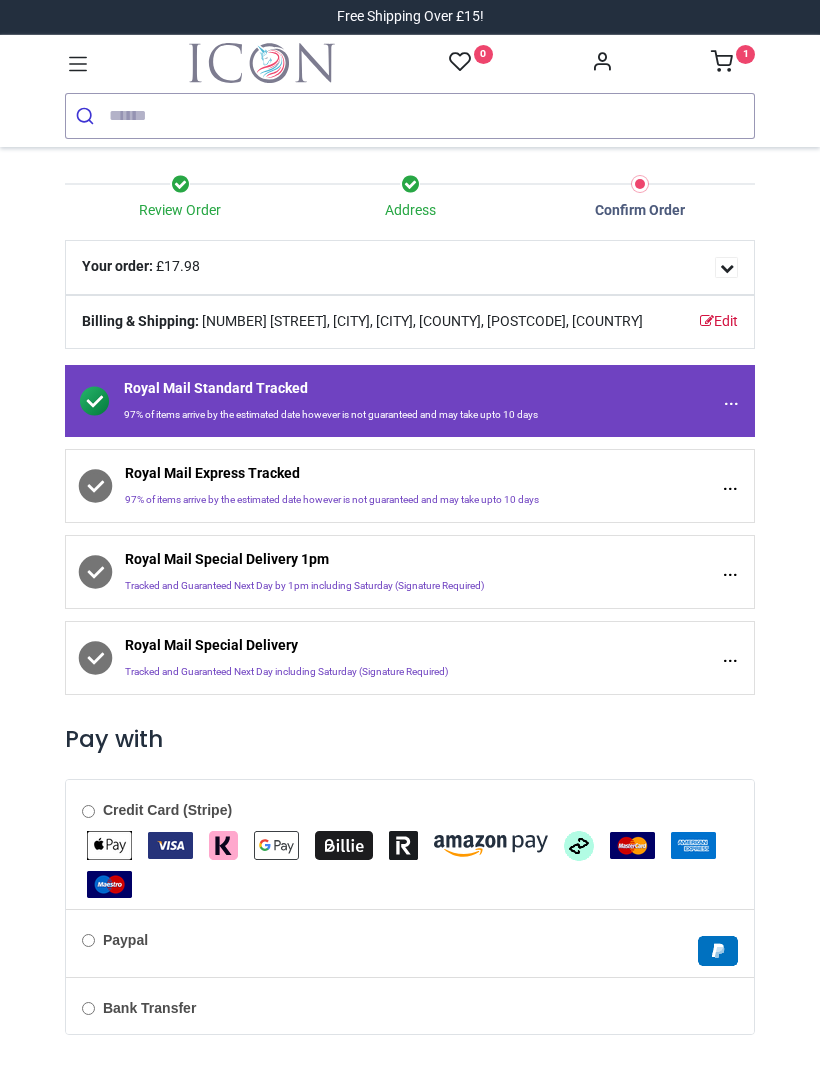 scroll, scrollTop: 0, scrollLeft: 0, axis: both 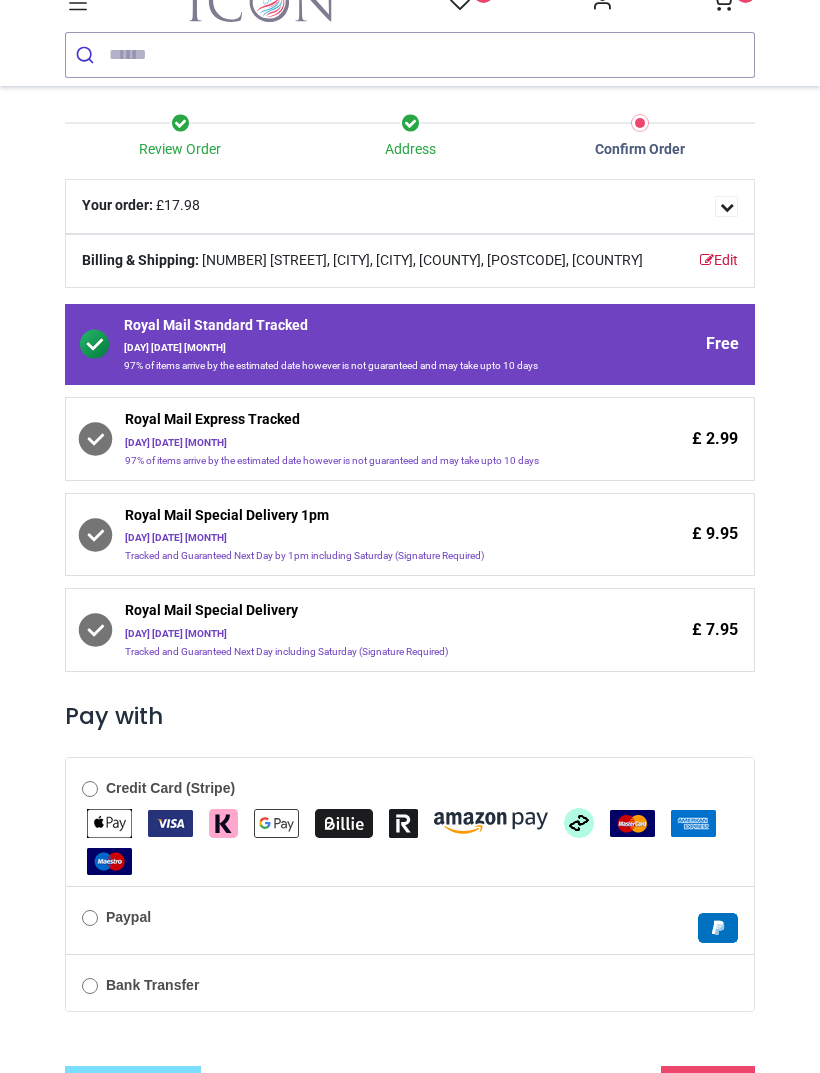 click on "Credit Card (Stripe)" 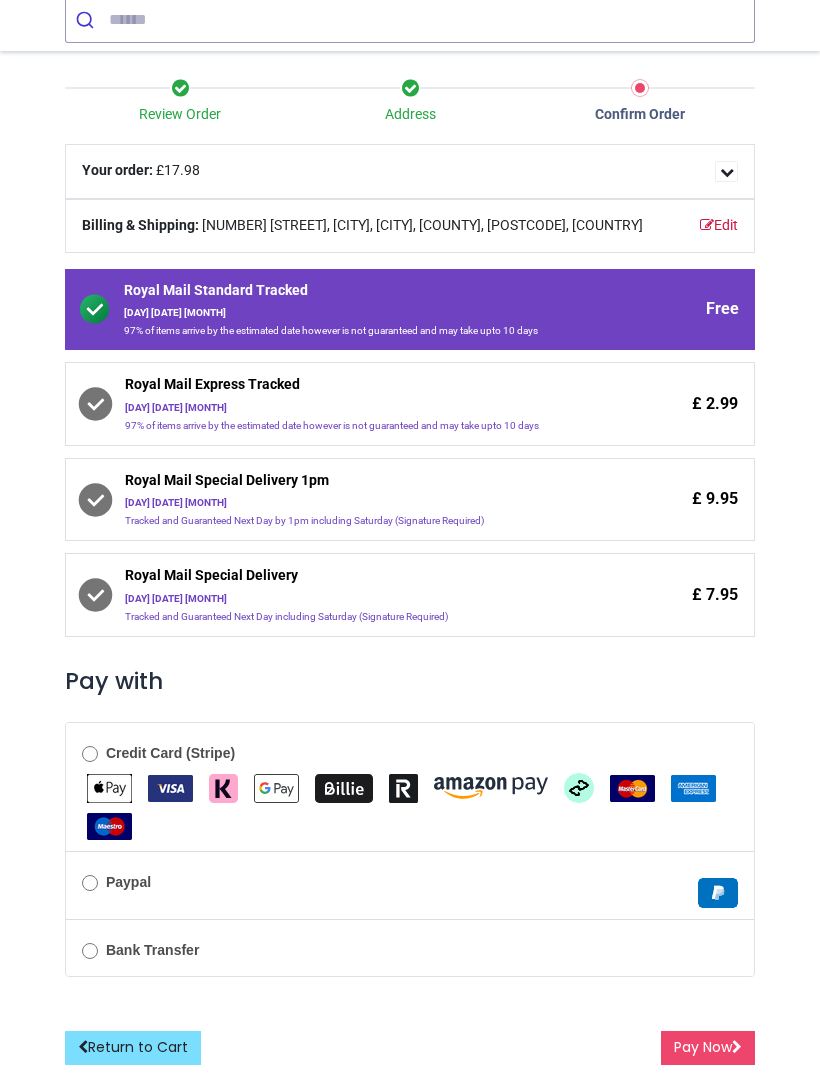 scroll, scrollTop: 108, scrollLeft: 0, axis: vertical 